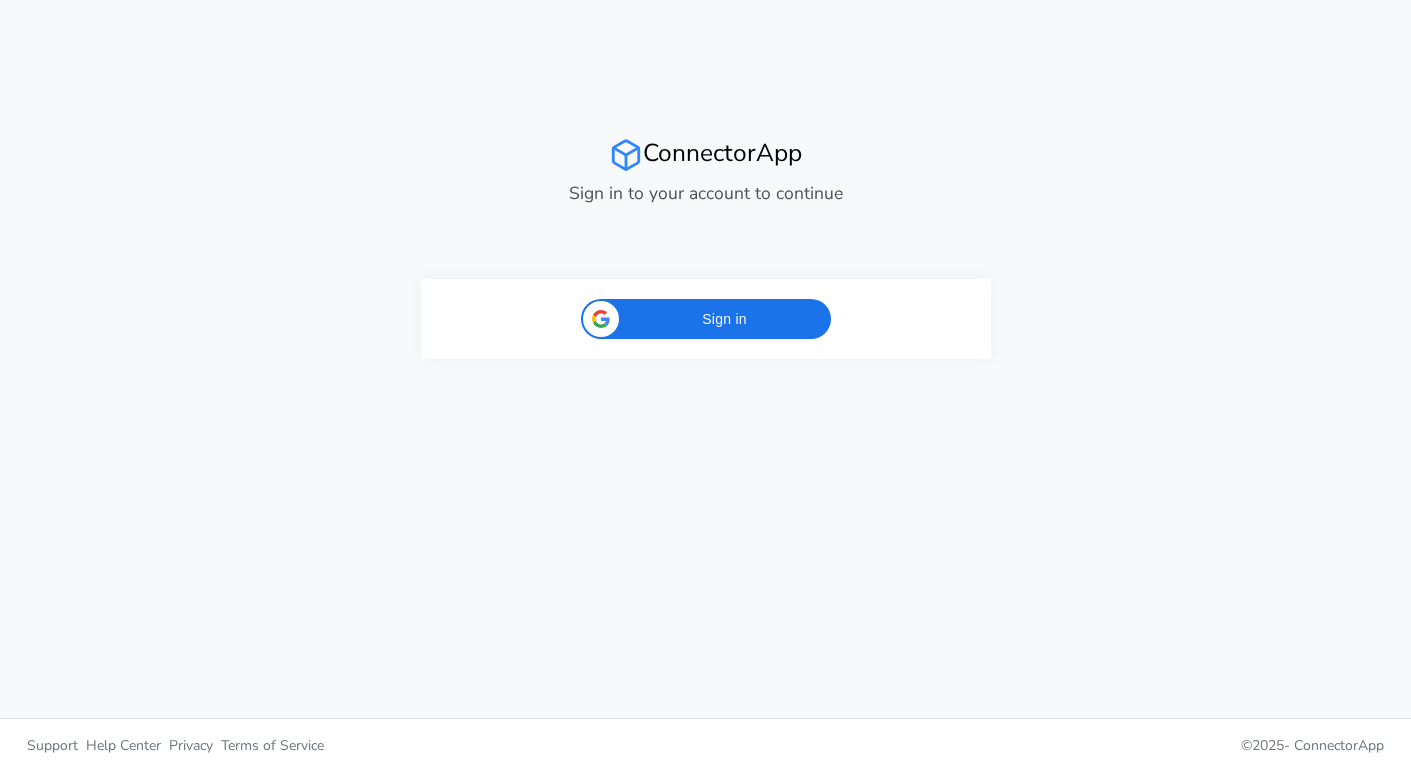 scroll, scrollTop: 0, scrollLeft: 0, axis: both 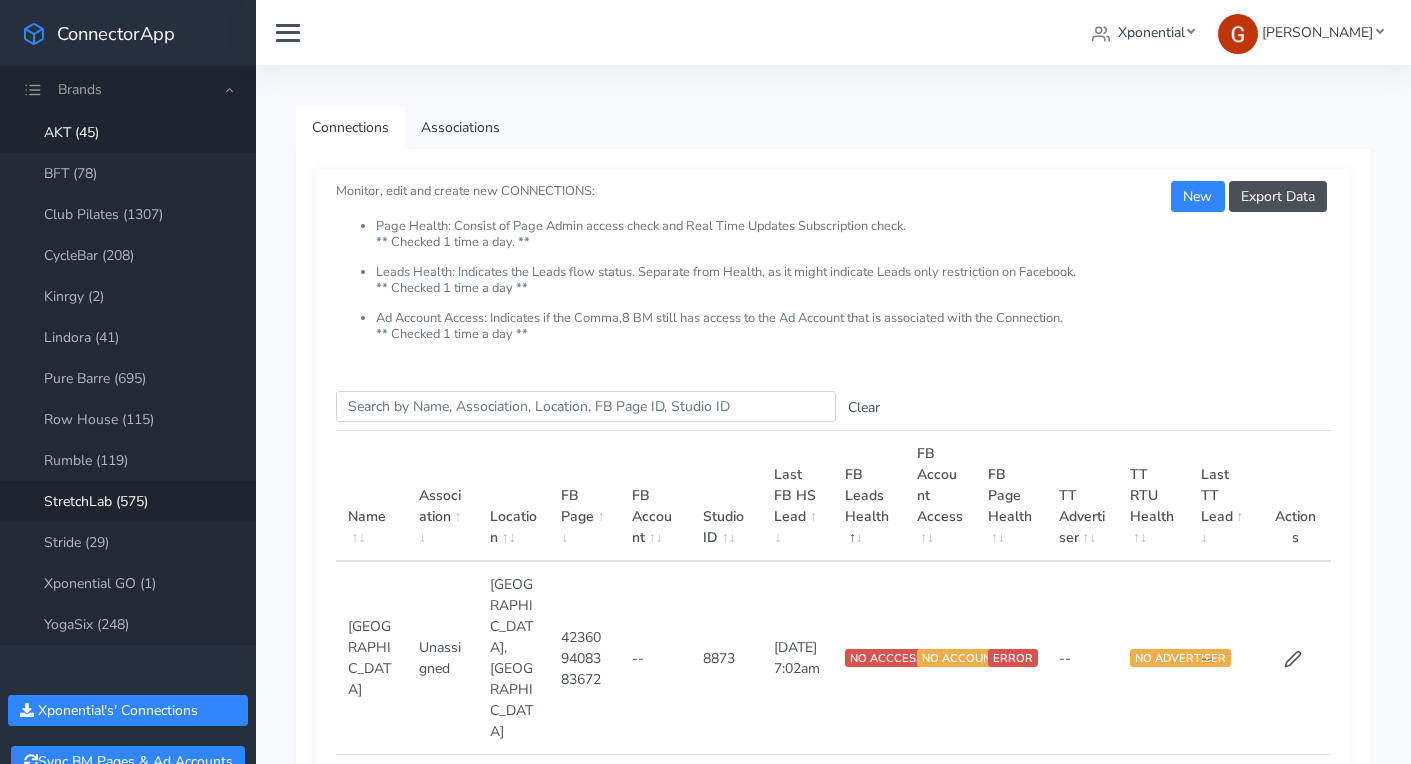 click on "StretchLab (575)" at bounding box center (128, 501) 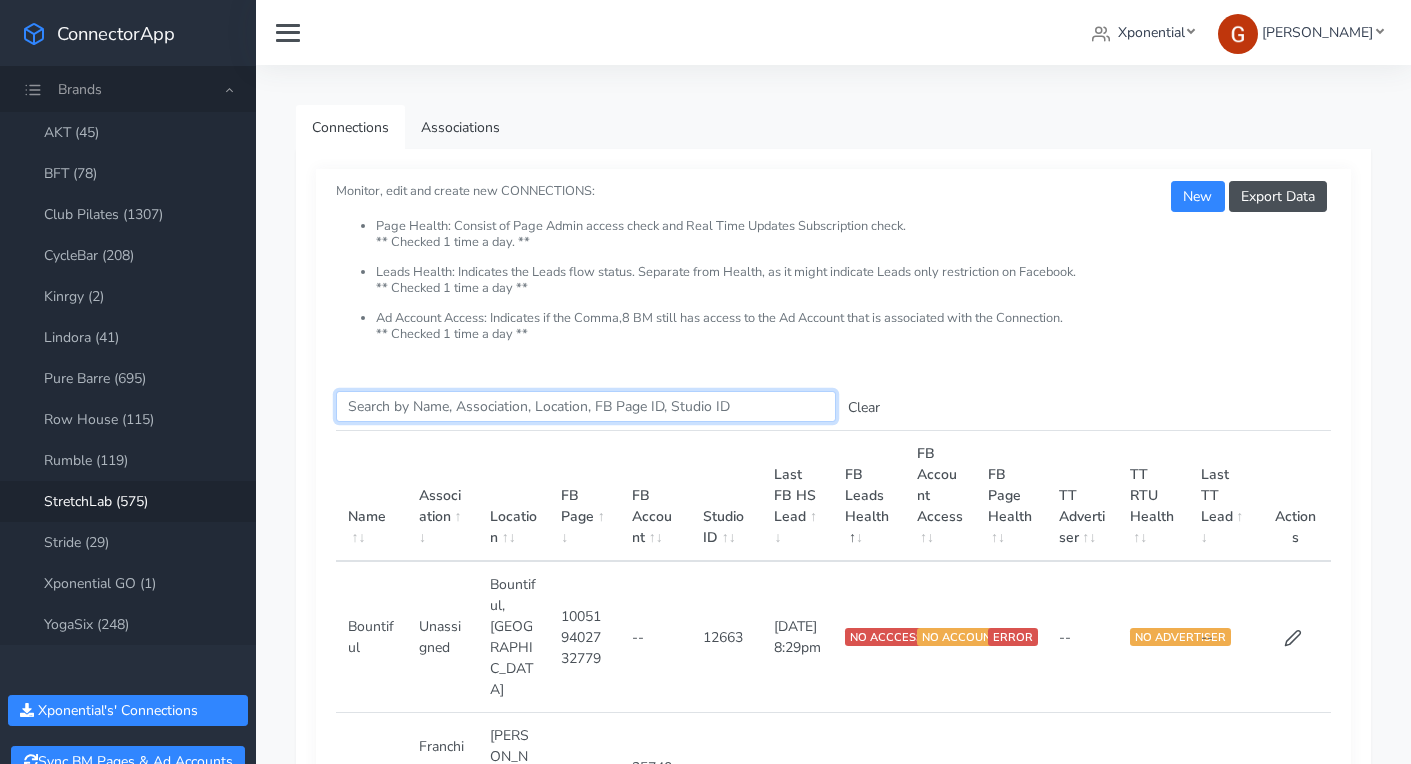 click on "Search this table" at bounding box center (586, 406) 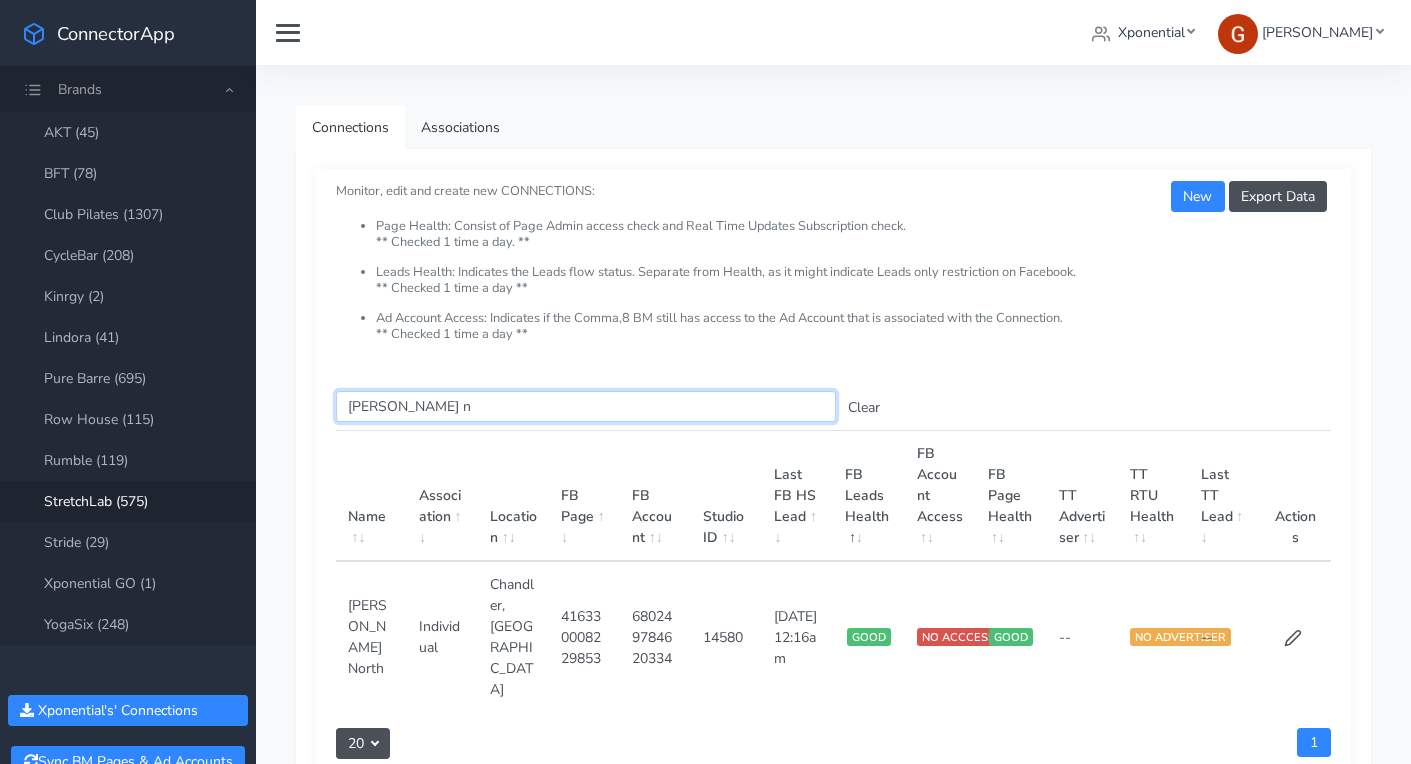 drag, startPoint x: 443, startPoint y: 408, endPoint x: 315, endPoint y: 401, distance: 128.19127 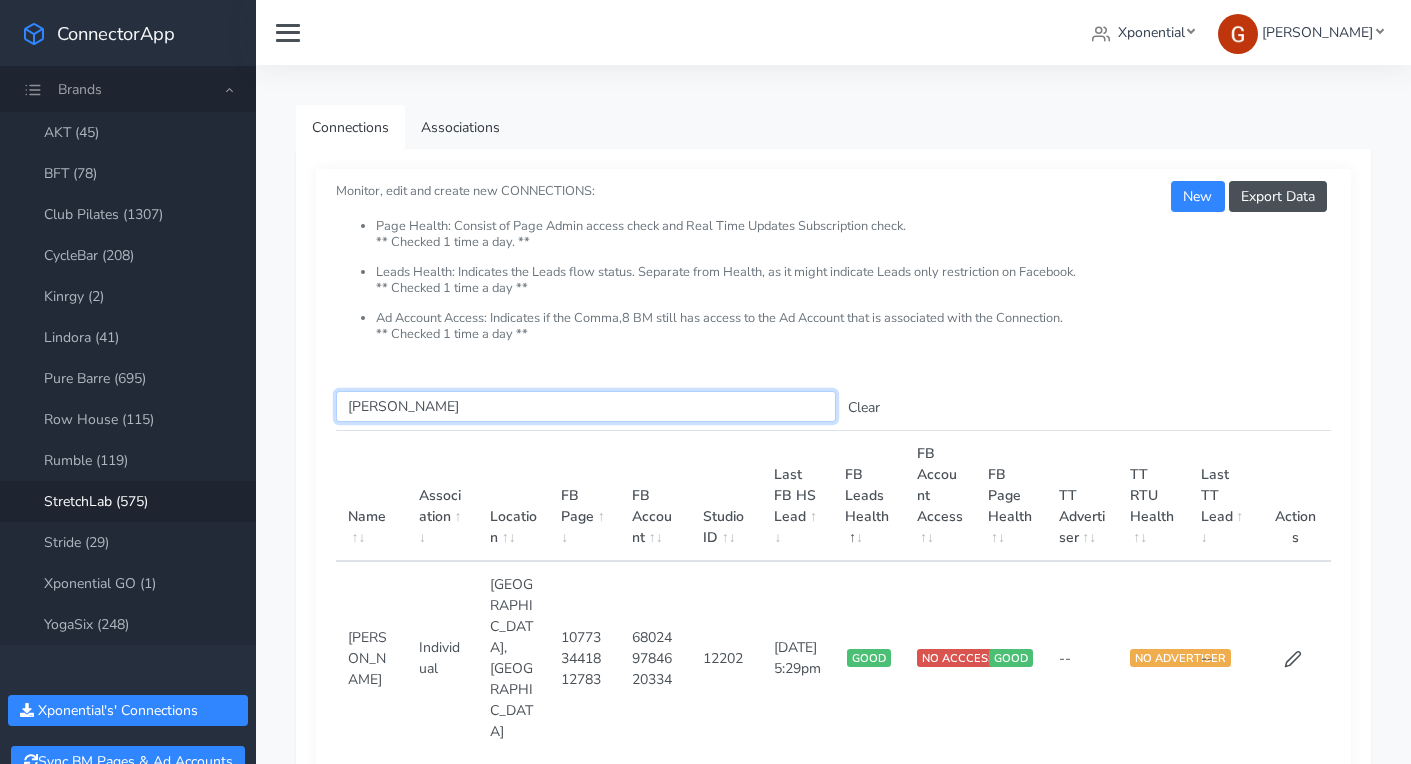 type on "[PERSON_NAME]" 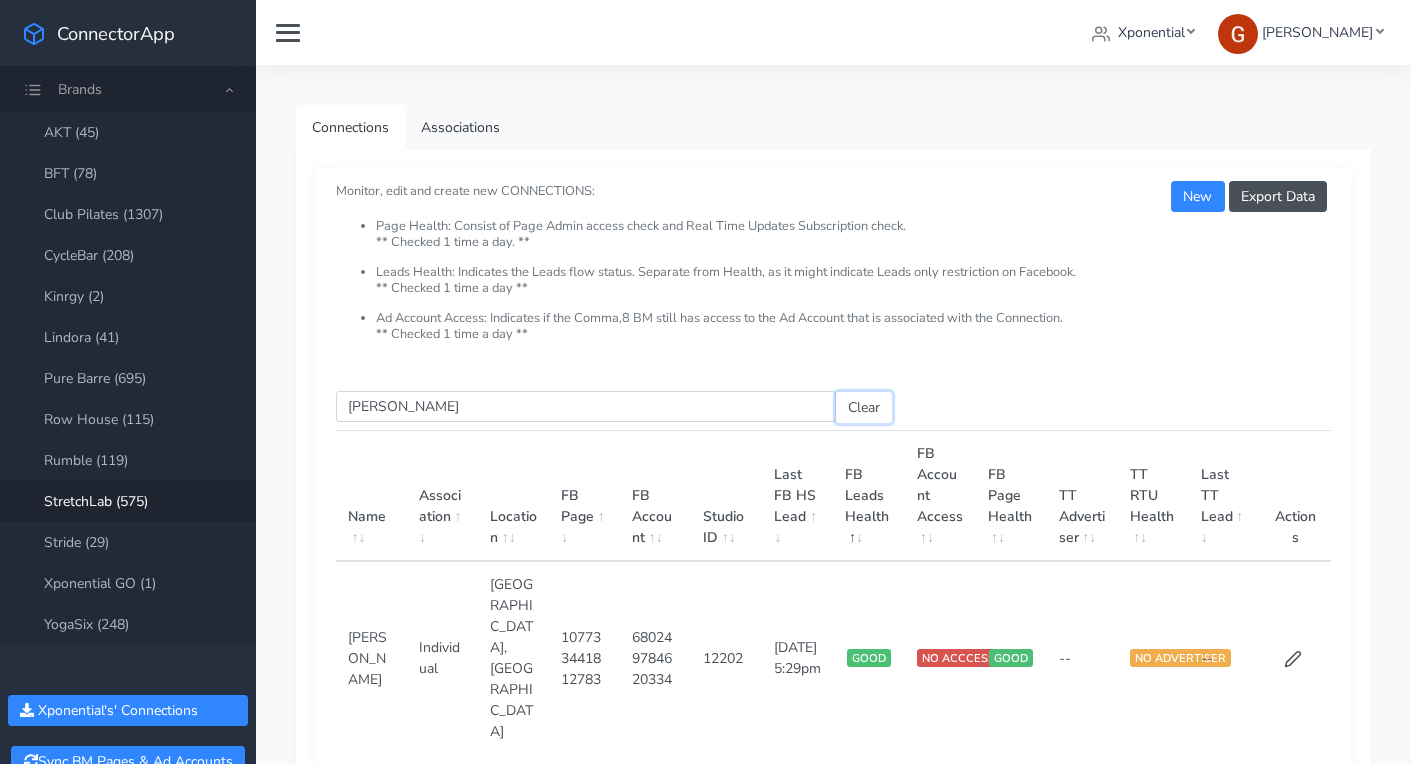 click on "Clear" at bounding box center (864, 407) 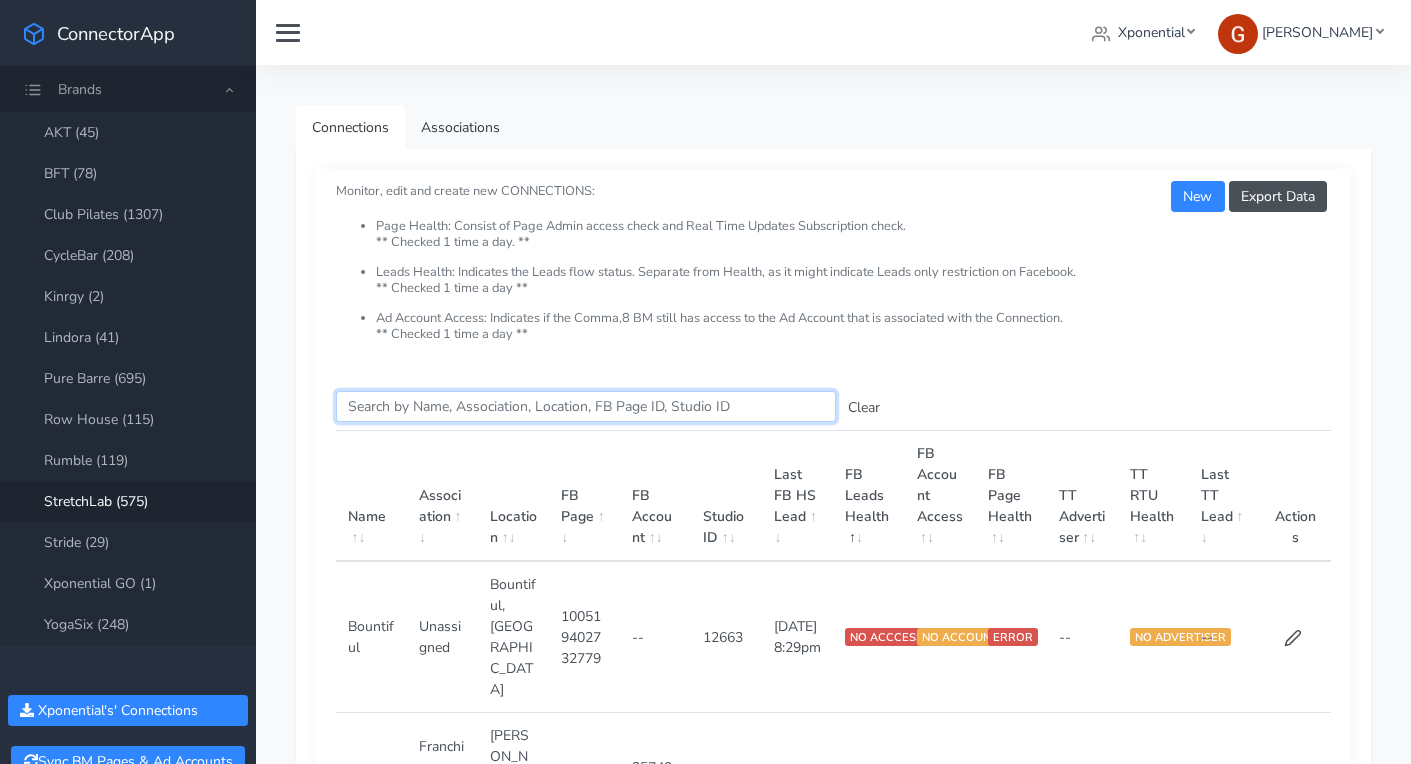 click on "Search this table" at bounding box center [586, 406] 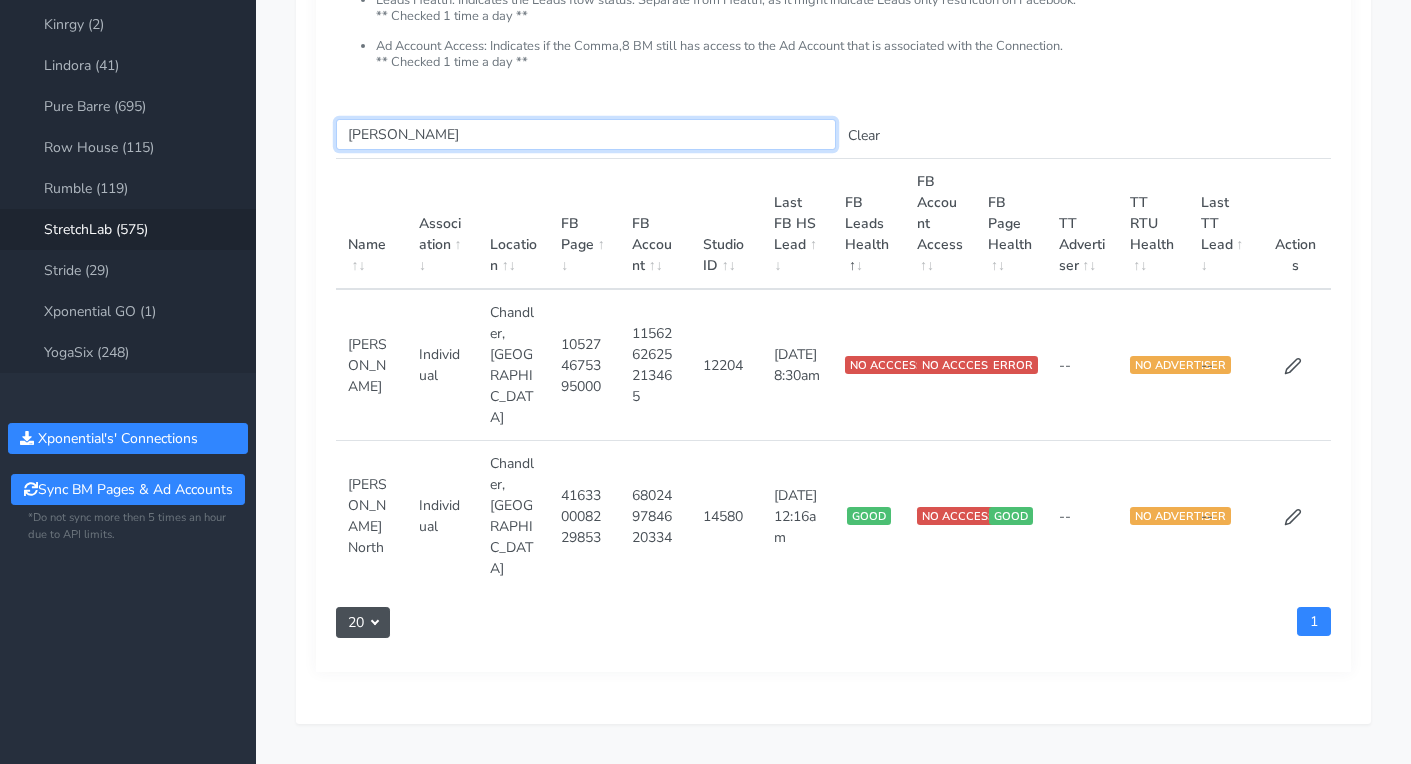 scroll, scrollTop: 274, scrollLeft: 0, axis: vertical 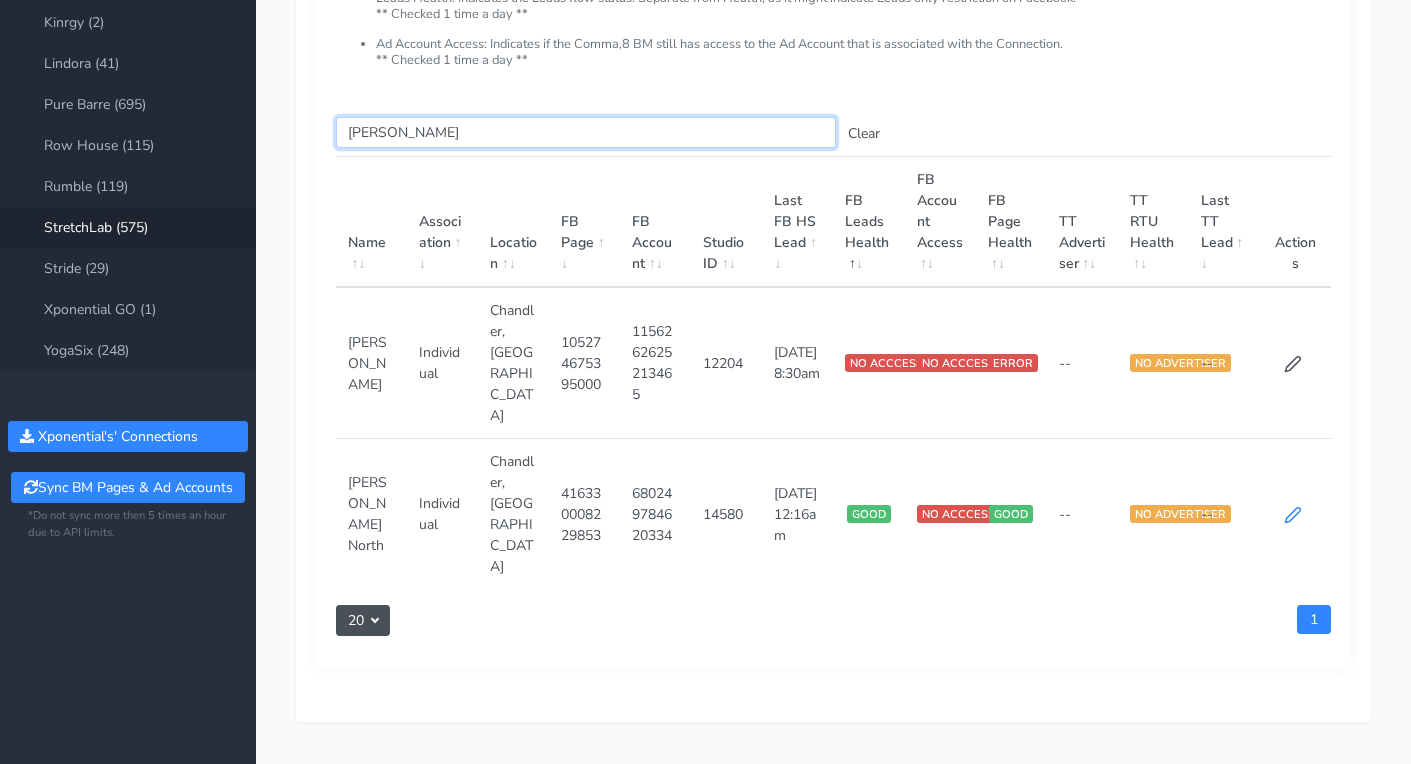 type on "[PERSON_NAME]" 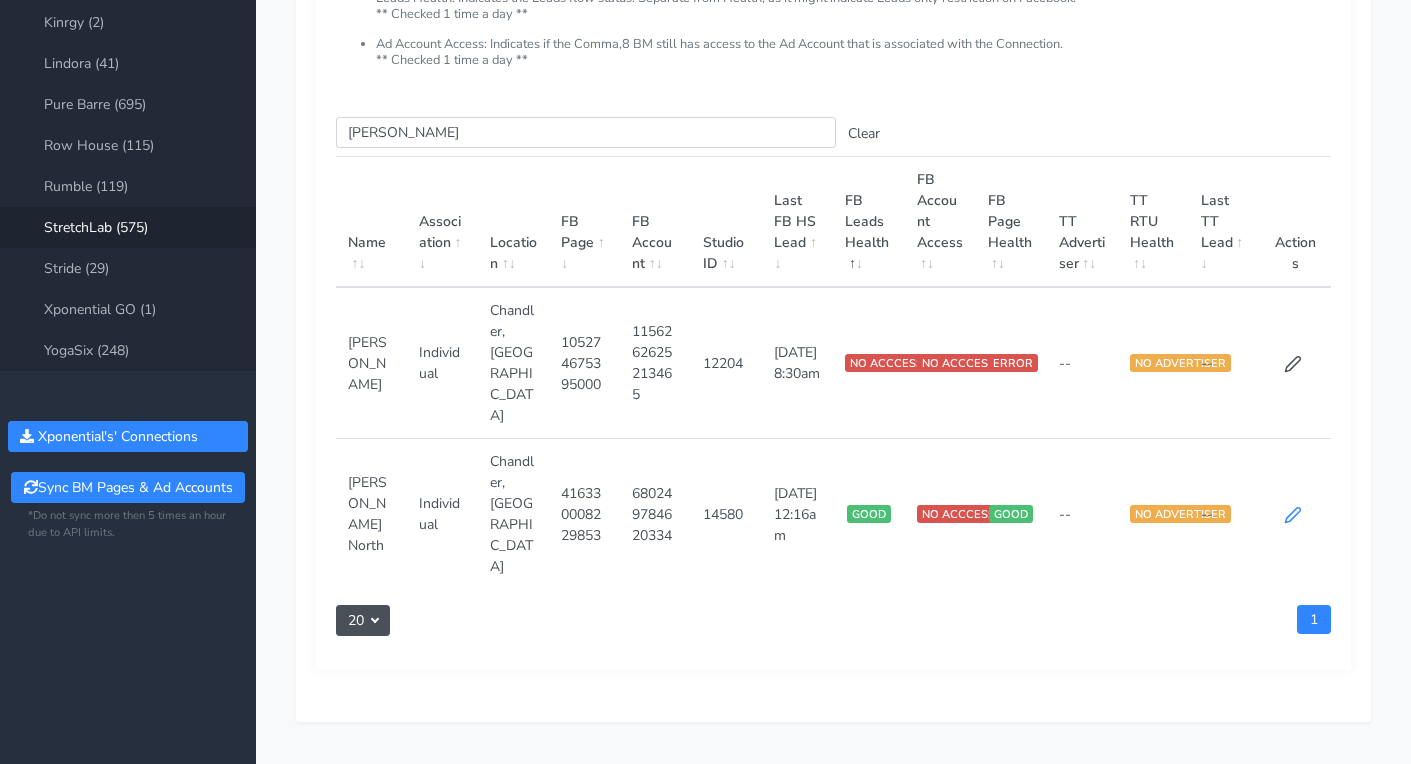 click 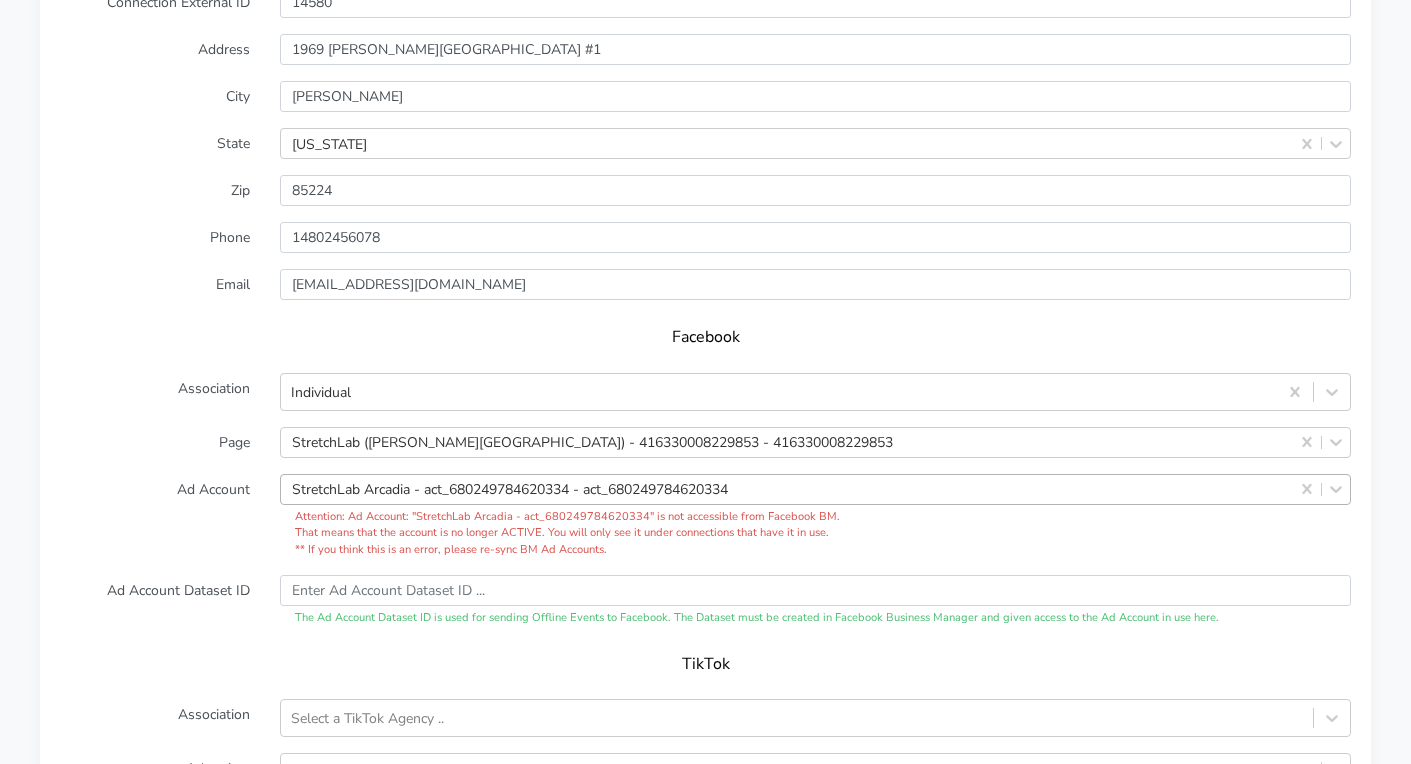 scroll, scrollTop: 1837, scrollLeft: 0, axis: vertical 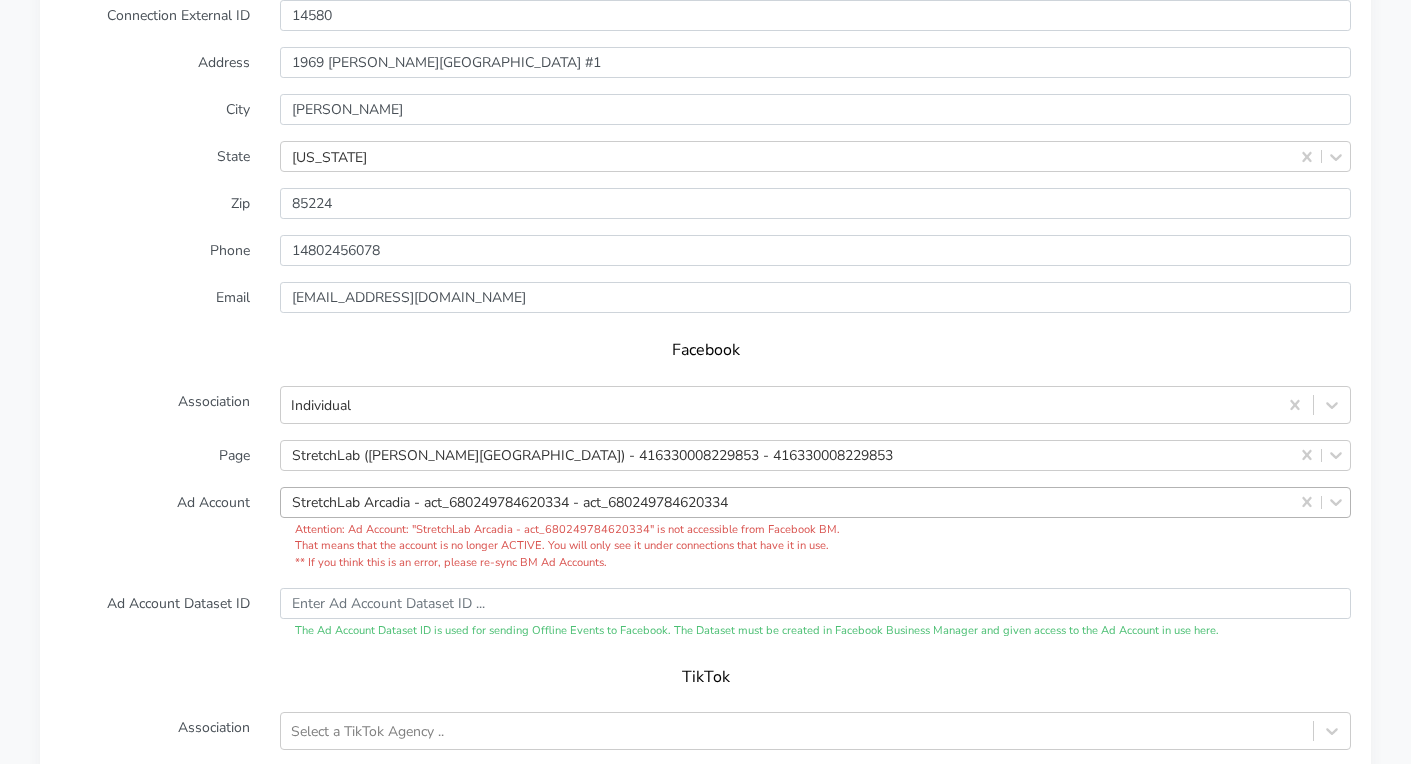 click on "StretchLab Arcadia - act_680249784620334 - act_680249784620334" at bounding box center [815, 502] 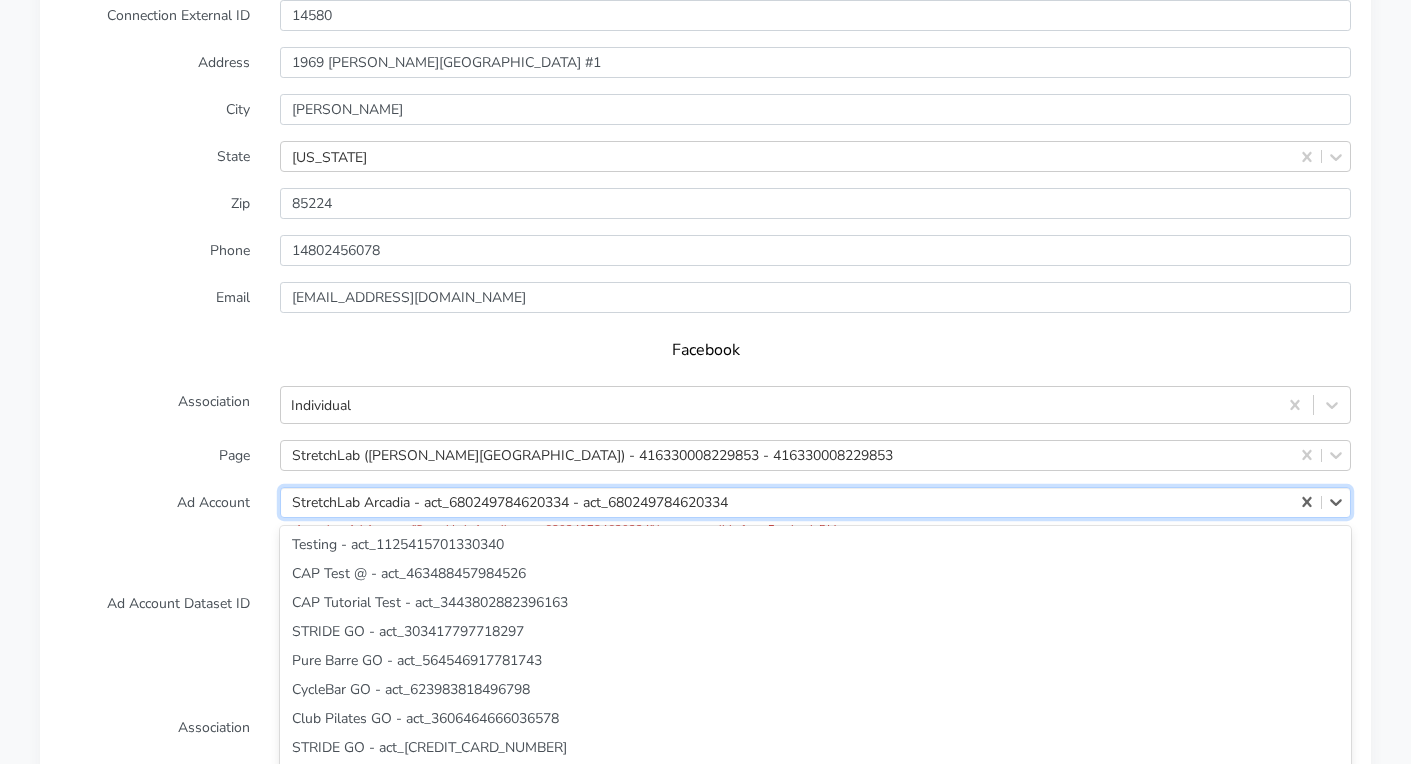 scroll, scrollTop: 1873, scrollLeft: 0, axis: vertical 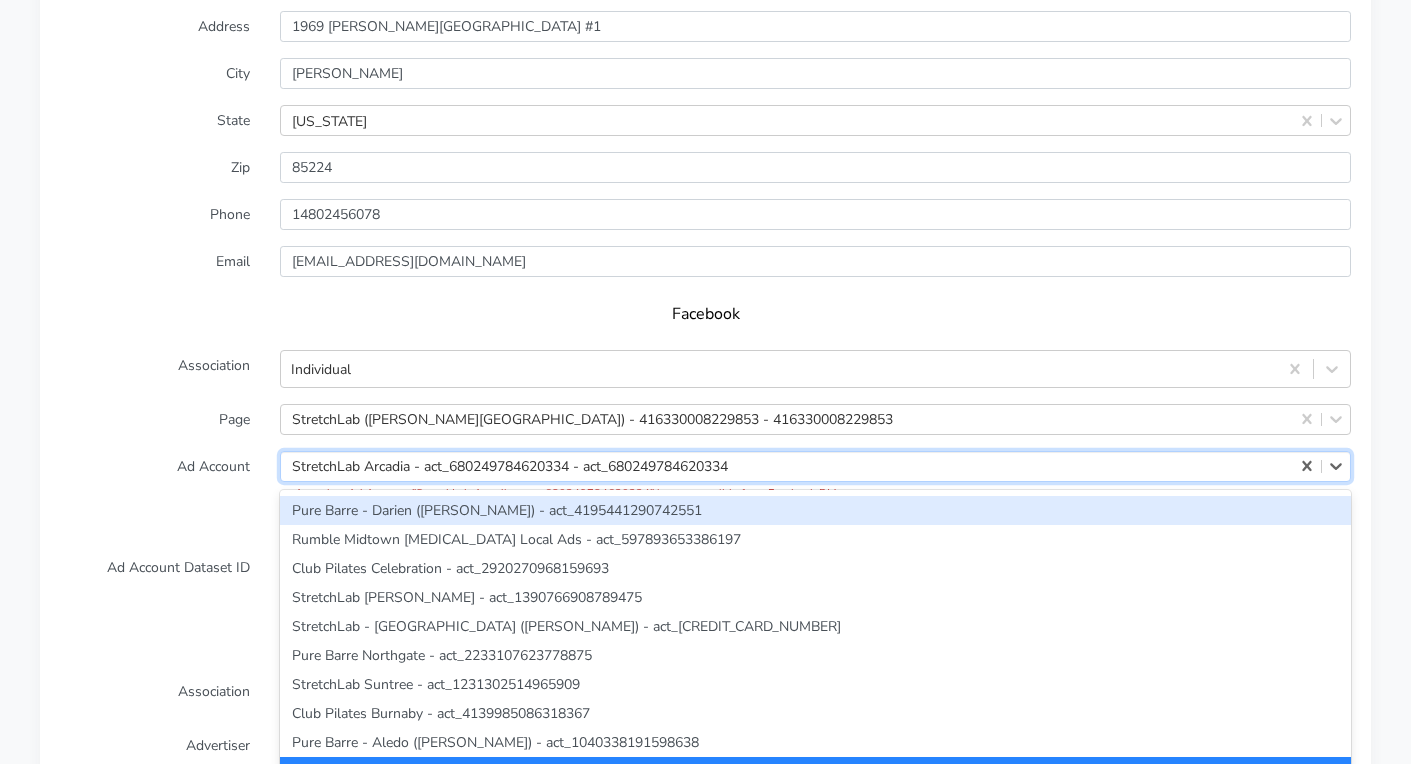 paste on "472616852413643" 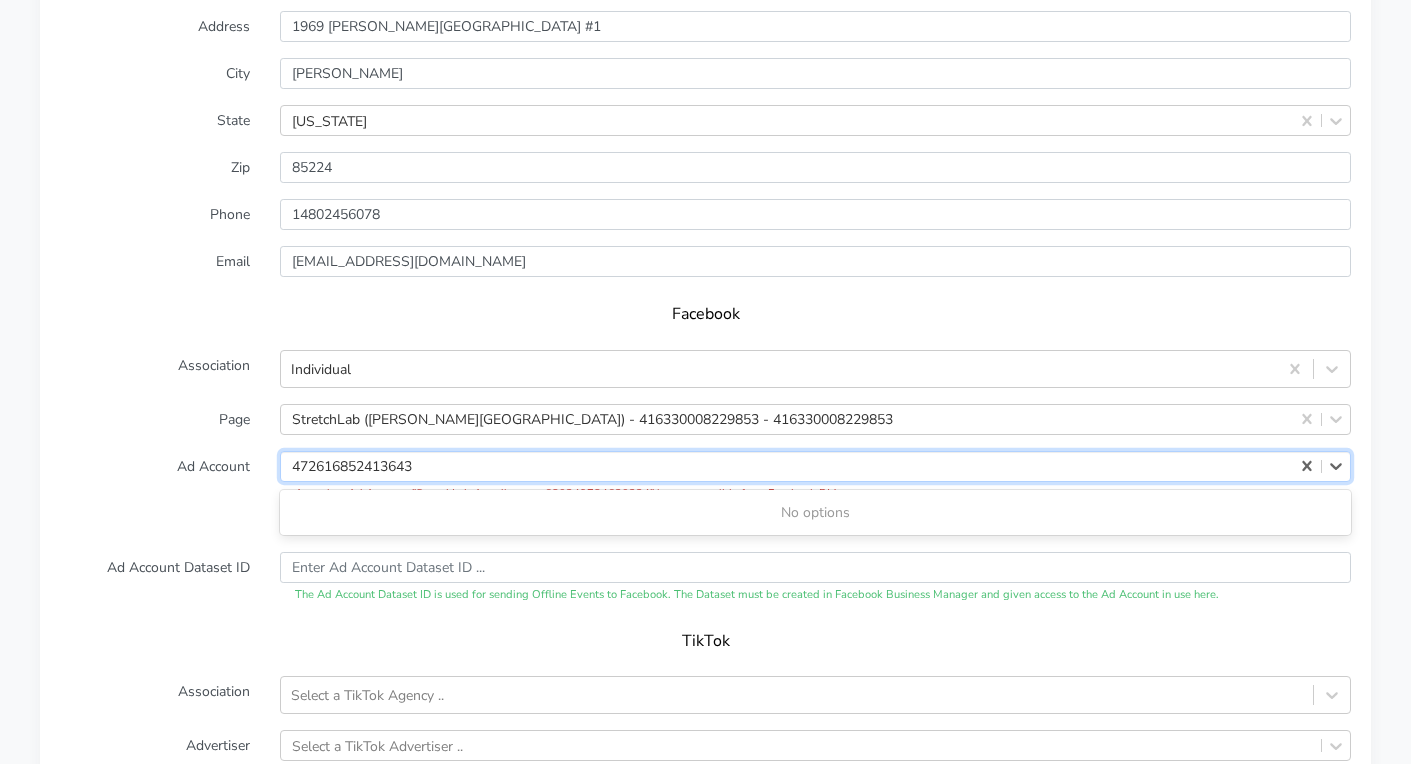 scroll, scrollTop: 0, scrollLeft: 0, axis: both 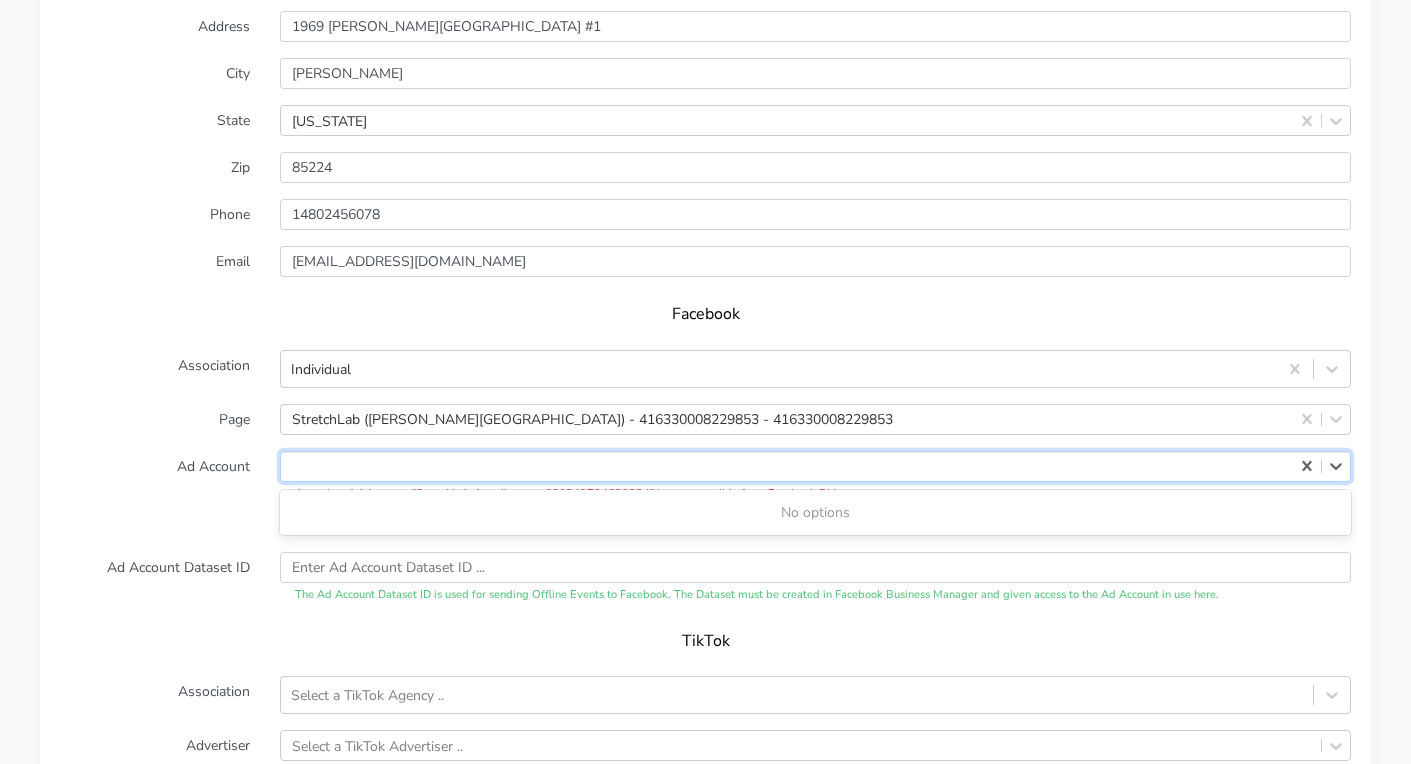 click on "Page" at bounding box center [155, 419] 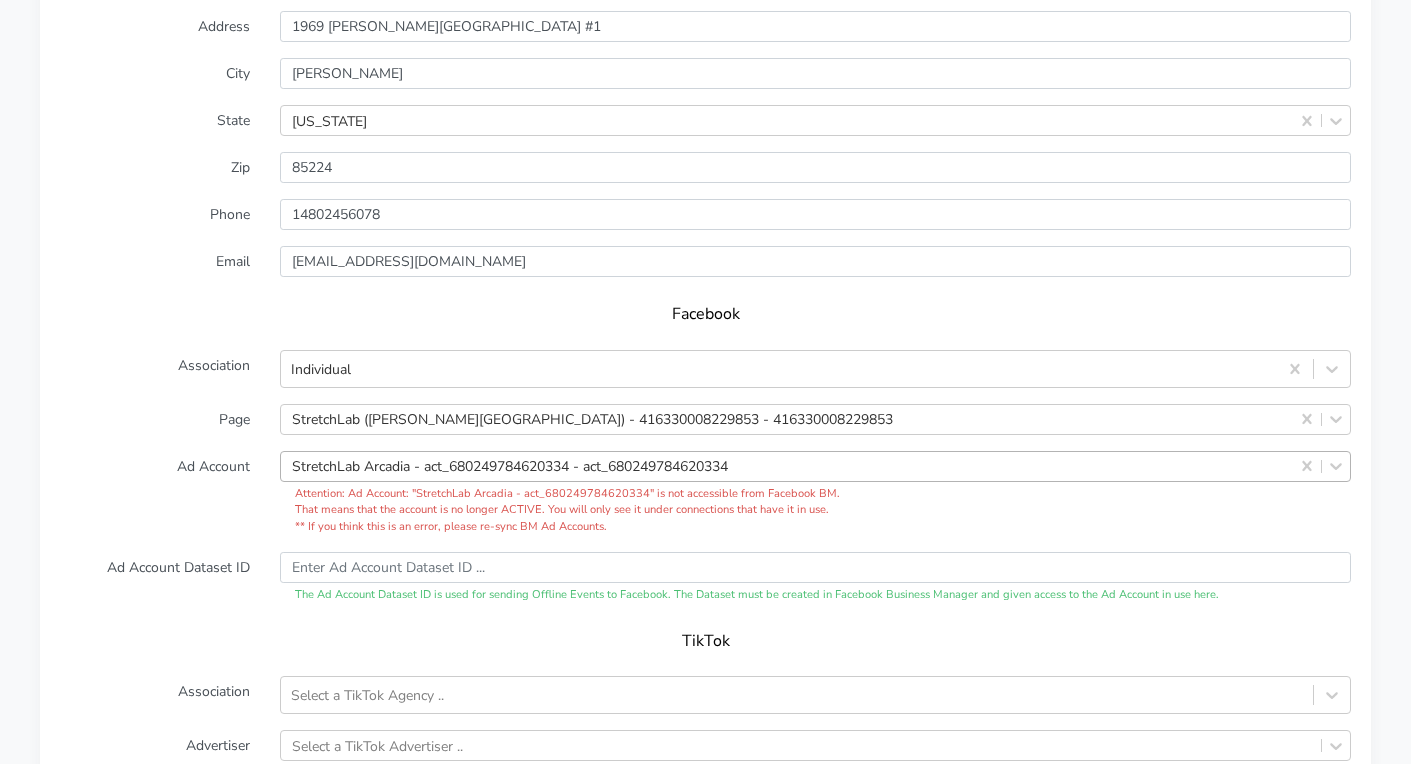 click on "StretchLab Arcadia - act_680249784620334 - act_680249784620334" at bounding box center (510, 466) 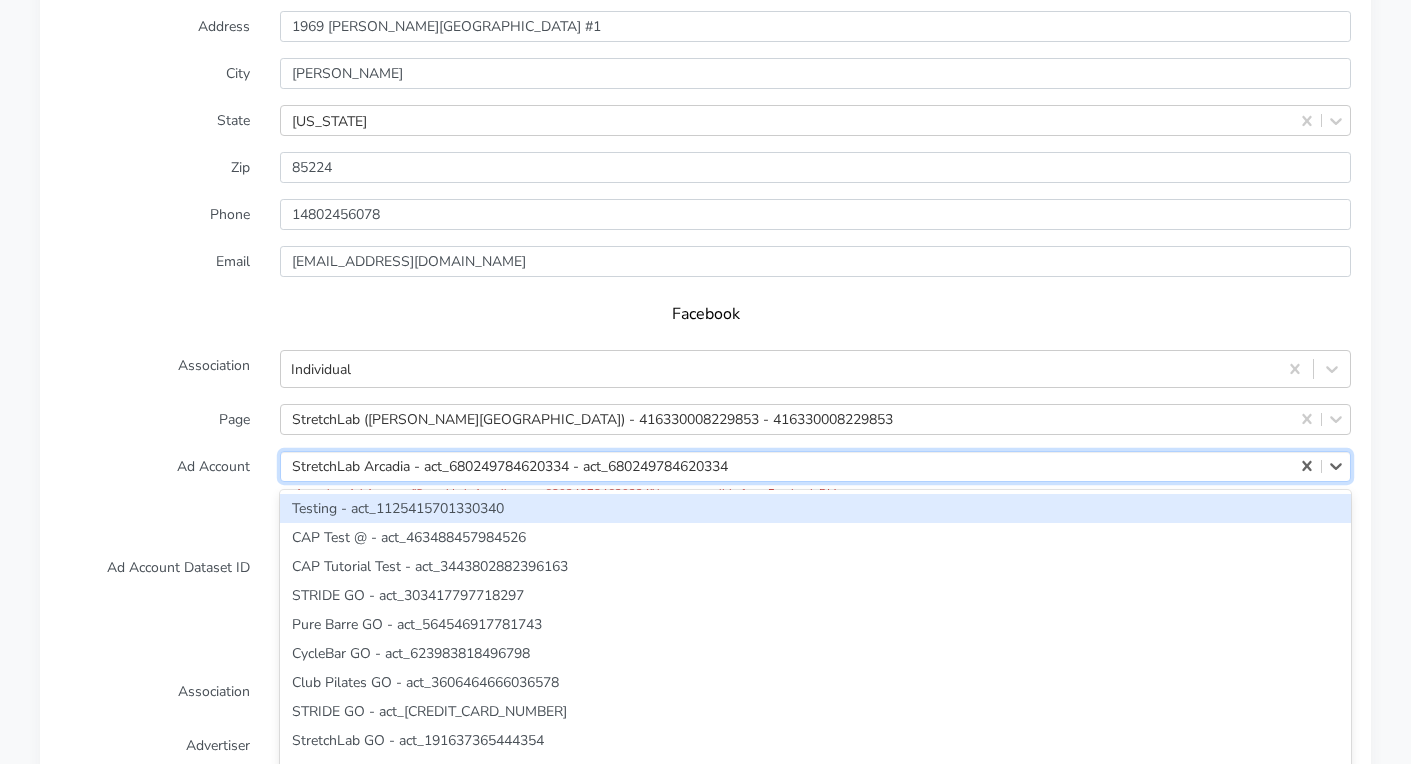paste on "472616852413643" 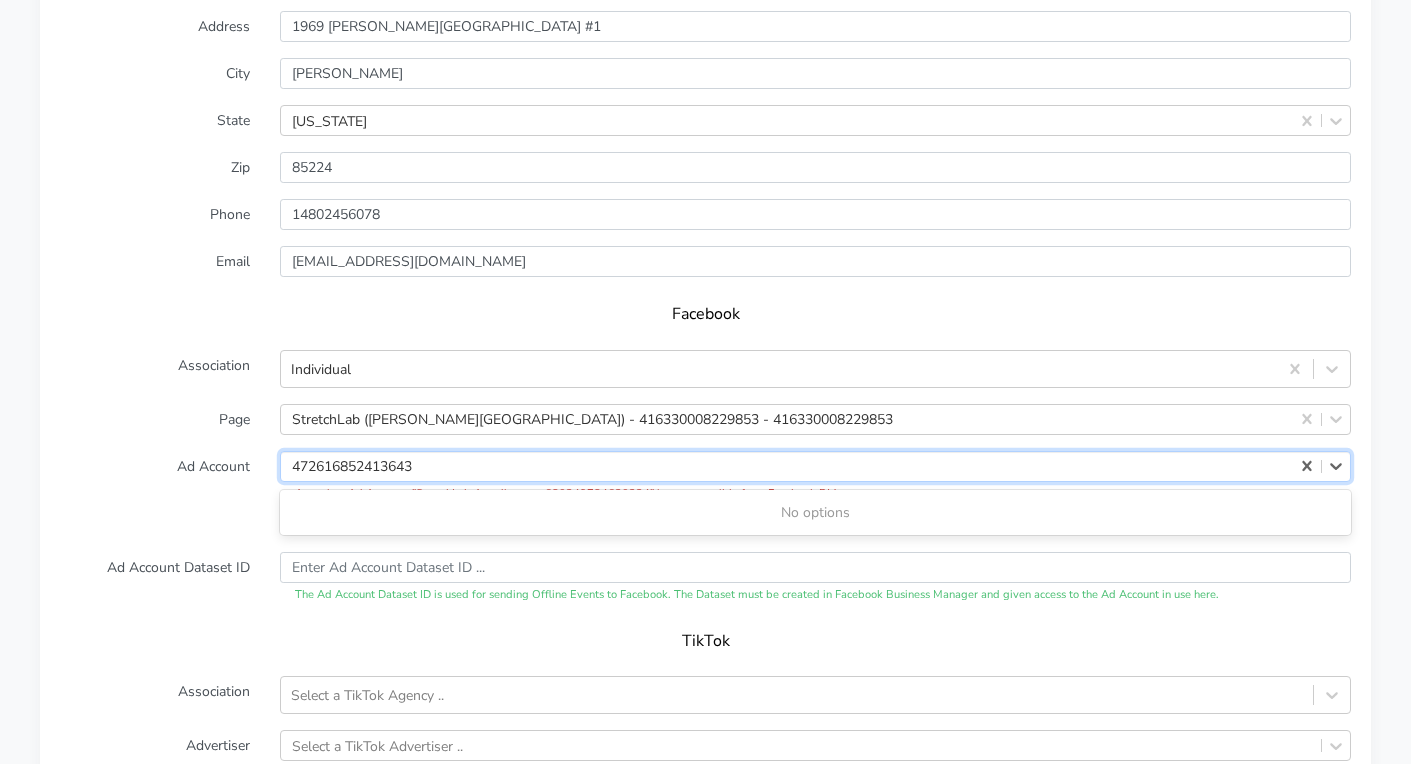 type on "472616852413643" 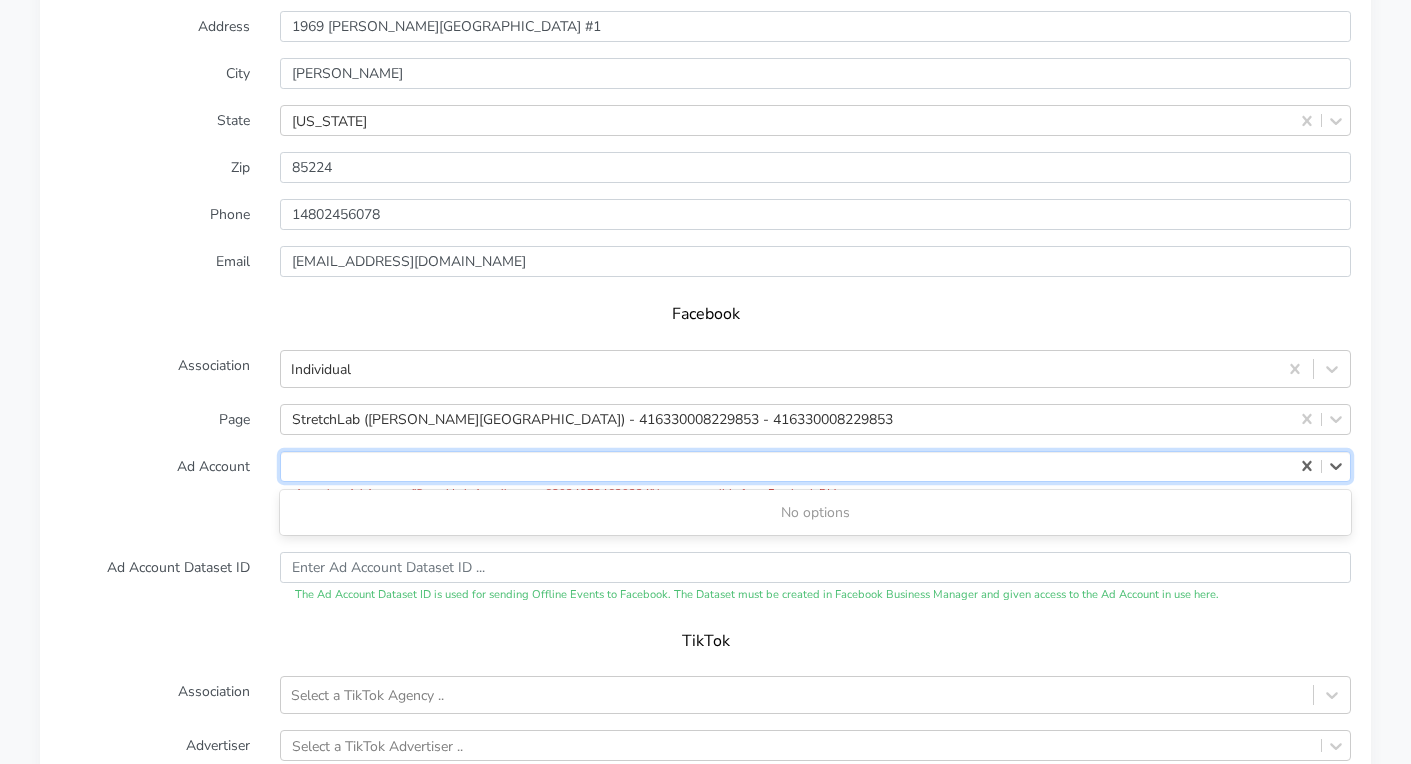 click on "XPO Admin Id stretchlab-[GEOGRAPHIC_DATA]-north Name [PERSON_NAME] North Connection External ID 14580 Address [STREET_ADDRESS][PERSON_NAME][US_STATE] Zip Phone Email [EMAIL_ADDRESS][DOMAIN_NAME]  Facebook Association Individual Page StretchLab ([PERSON_NAME][GEOGRAPHIC_DATA]) - 416330008229853 - 416330008229853 Ad Account  0 results available for search term 472616852413643. Use Up and Down to choose options, press Enter to select the currently focused option, press Escape to exit the menu, press Tab to select the option and exit the menu. 472616852413643 No options Attention: Ad Account: " StretchLab Arcadia - act_680249784620334 " is not accessible from Facebook BM.  That means that the account is no longer ACTIVE. You will only see it under connections that have it in use. ** If you think this is an error, please re-sync BM Ad Accounts. Ad Account Dataset ID TikTok Association Select a TikTok Agency .. Advertiser Select a TikTok Advertiser .. Settings ClubReady Integration Cancel Save" at bounding box center [705, 390] 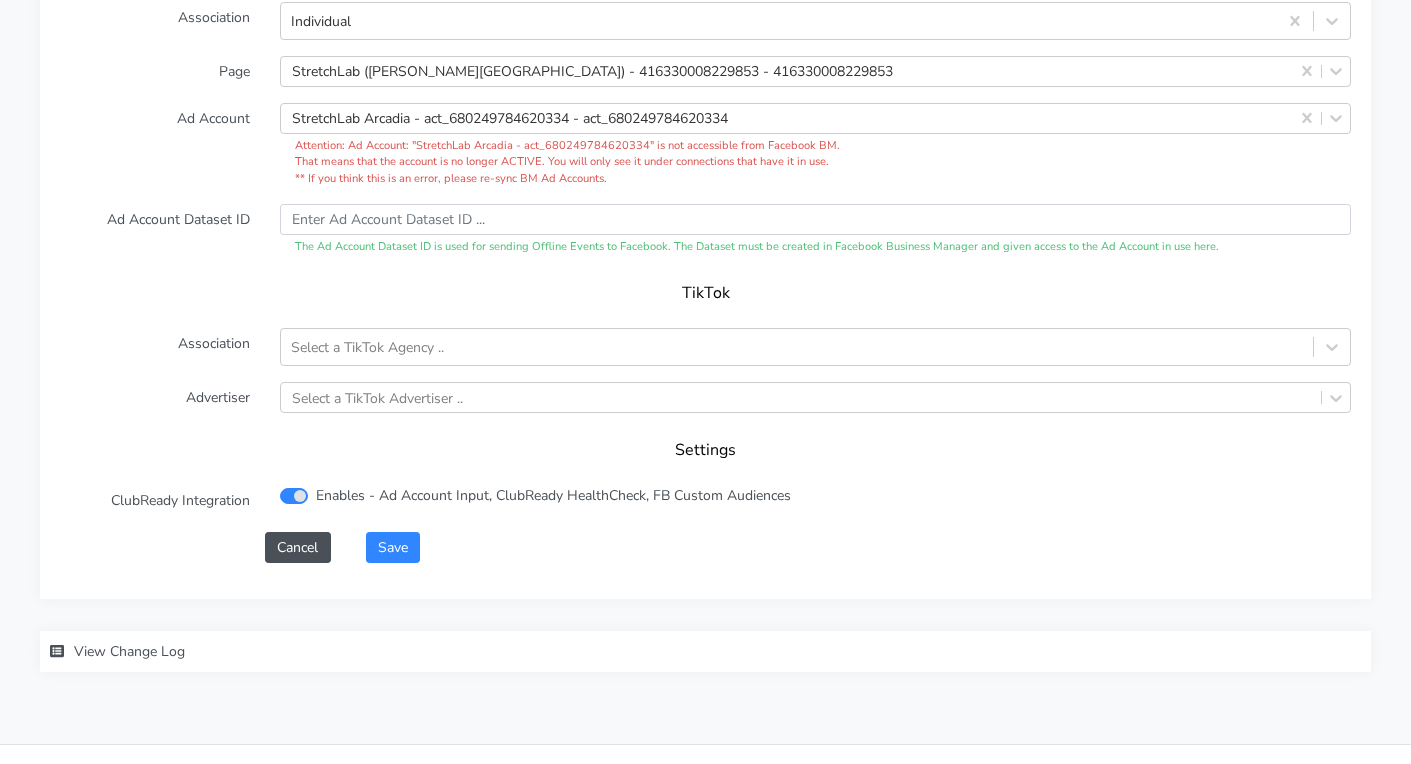 scroll, scrollTop: 2222, scrollLeft: 0, axis: vertical 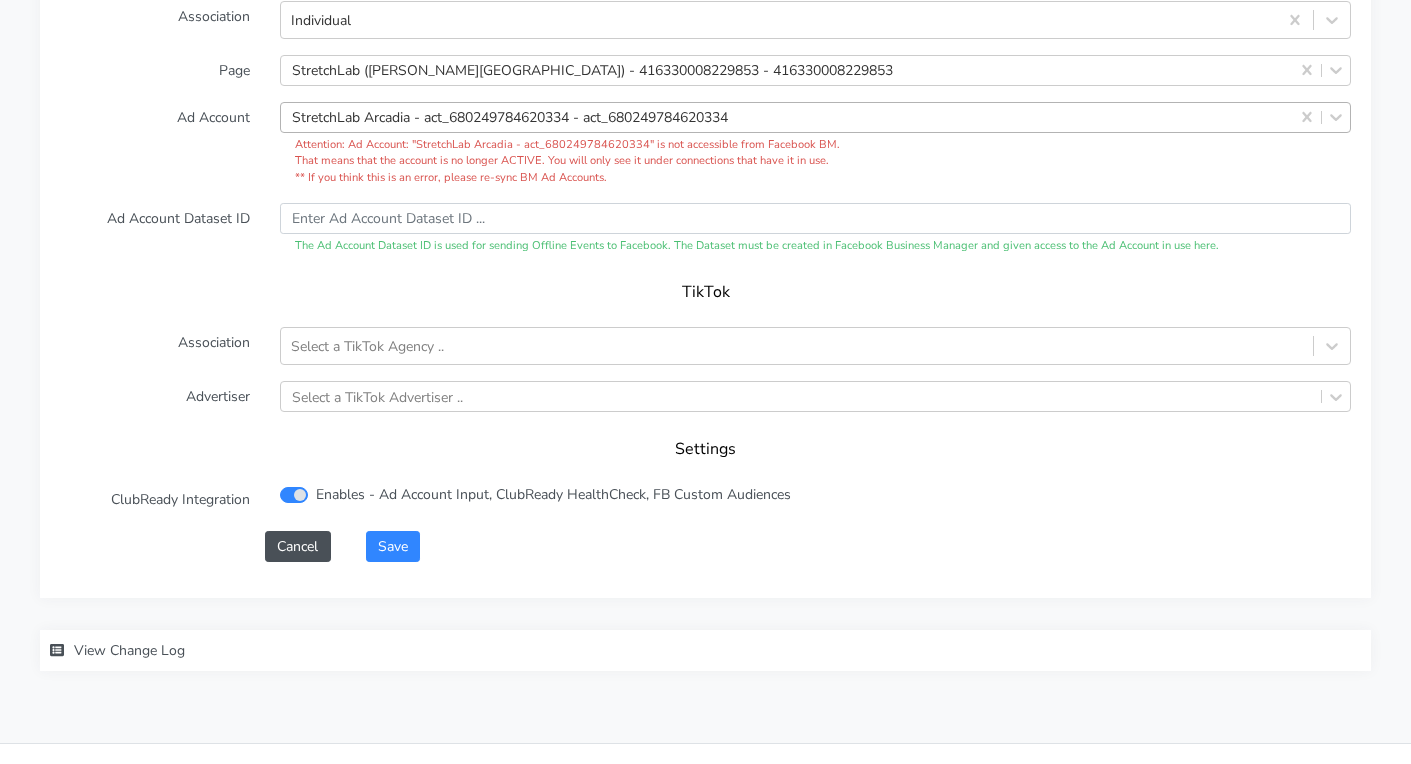 click on "StretchLab Arcadia - act_680249784620334 - act_680249784620334" at bounding box center [787, 117] 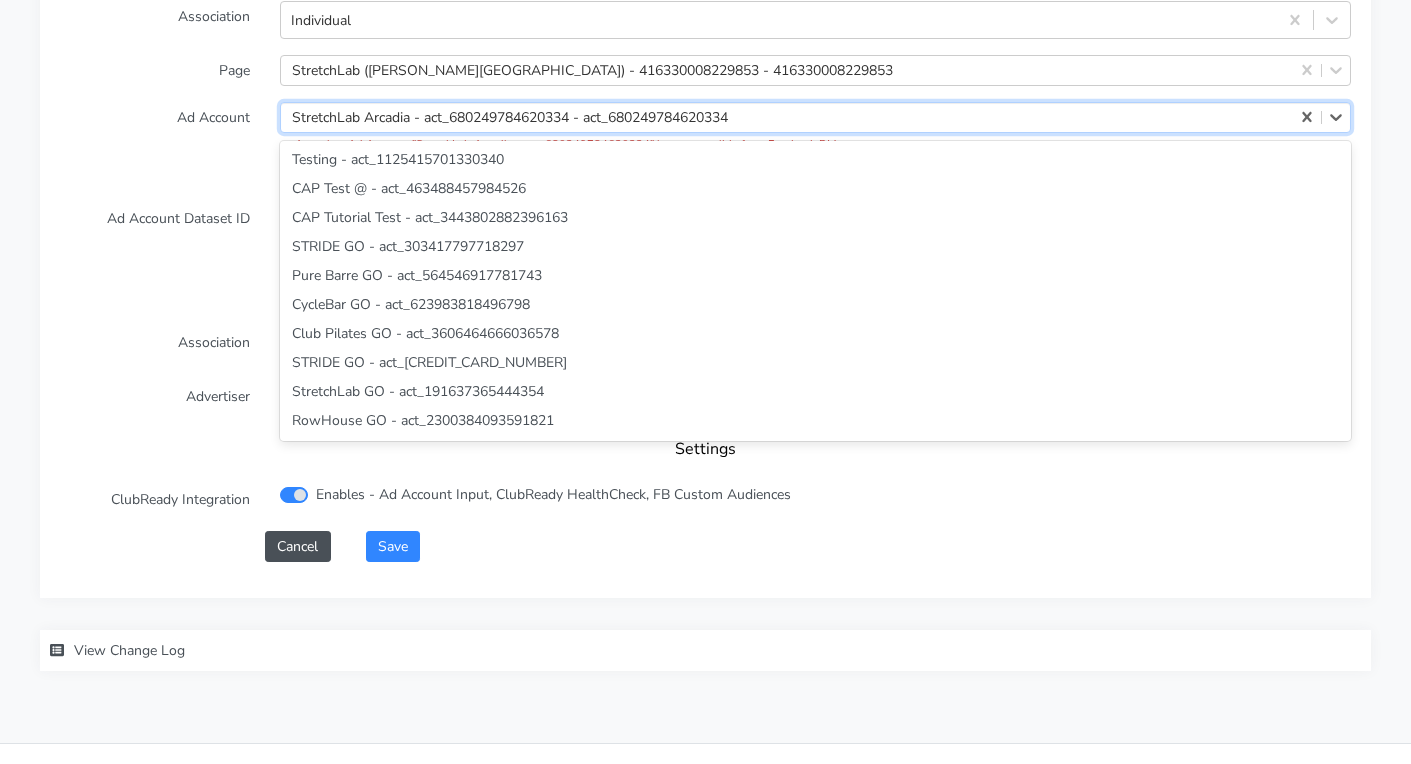 scroll, scrollTop: 71251, scrollLeft: 0, axis: vertical 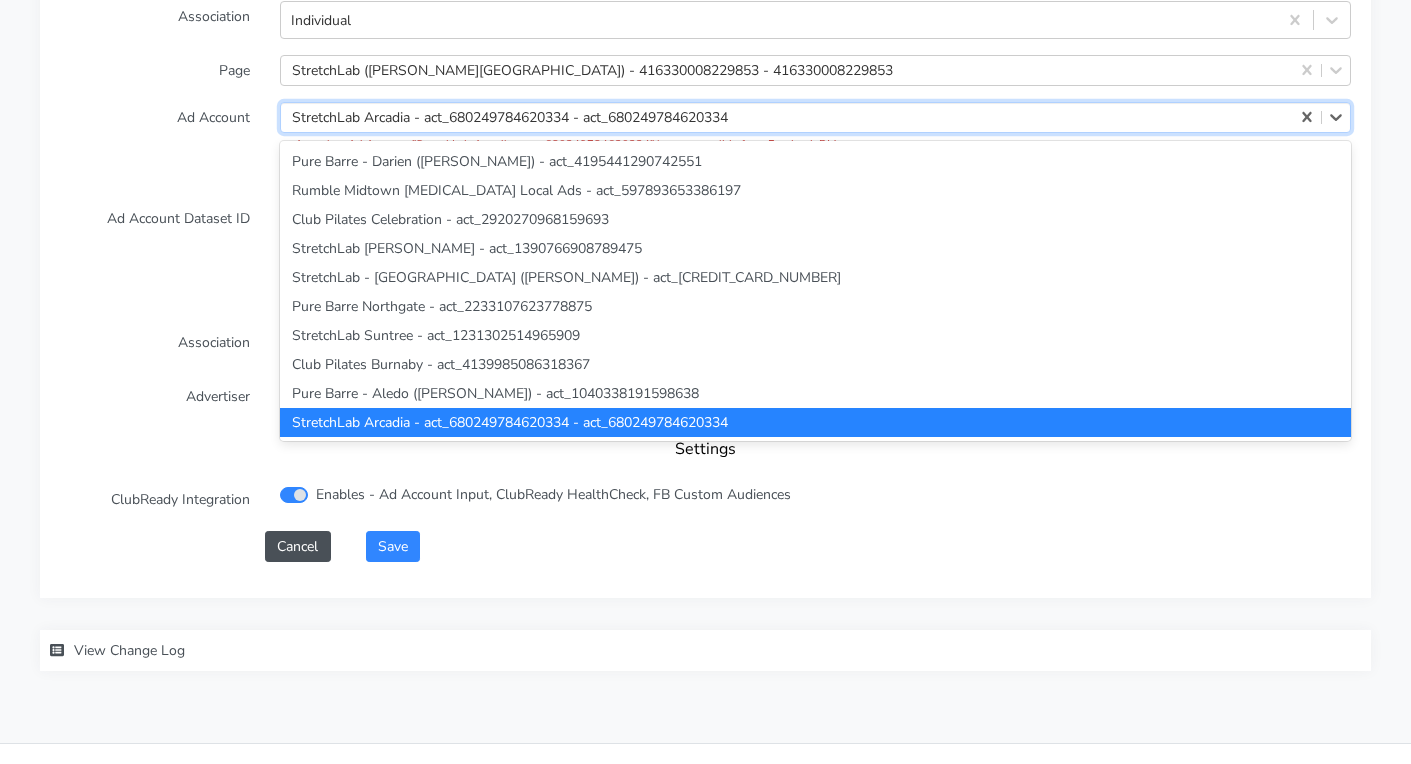 paste on "472616852413643" 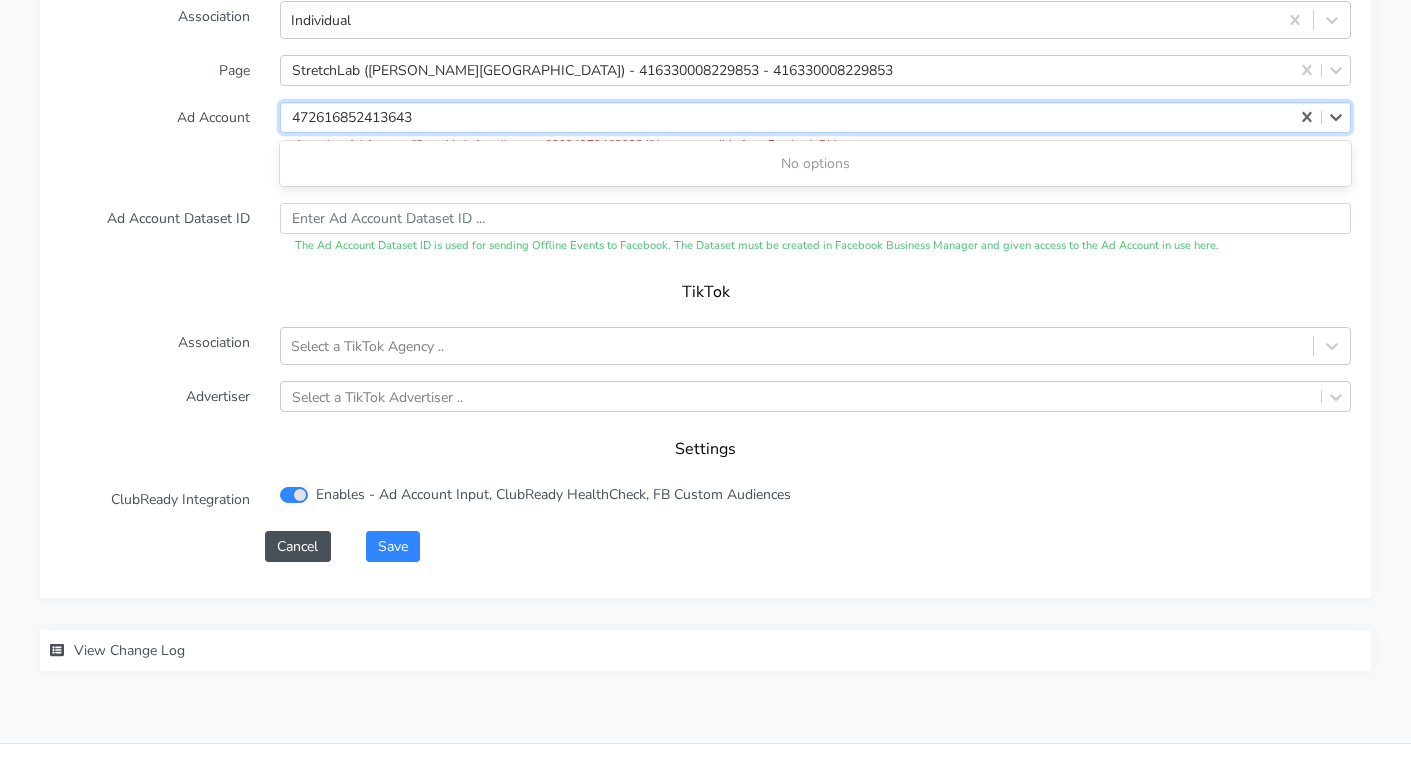 scroll, scrollTop: 0, scrollLeft: 0, axis: both 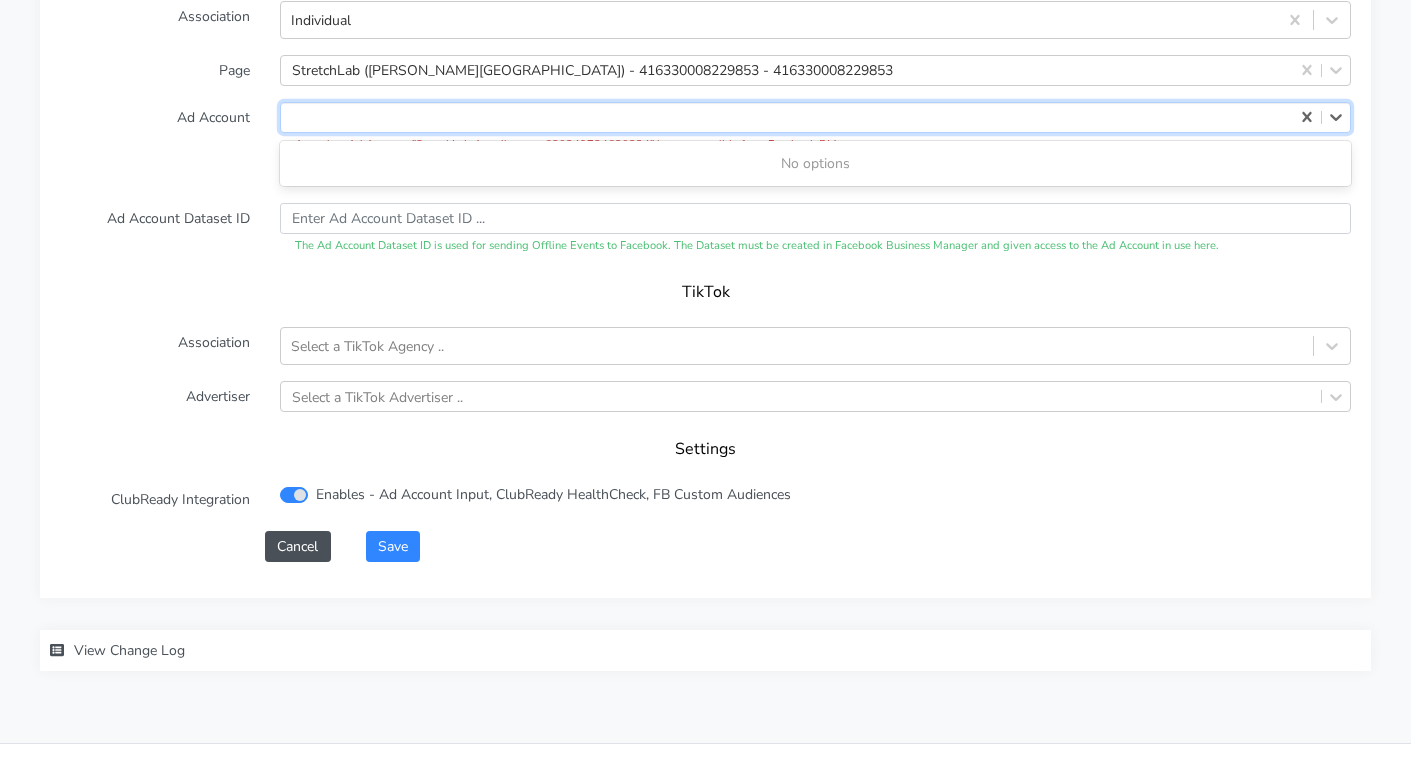 click on "Ad Account" at bounding box center (155, 144) 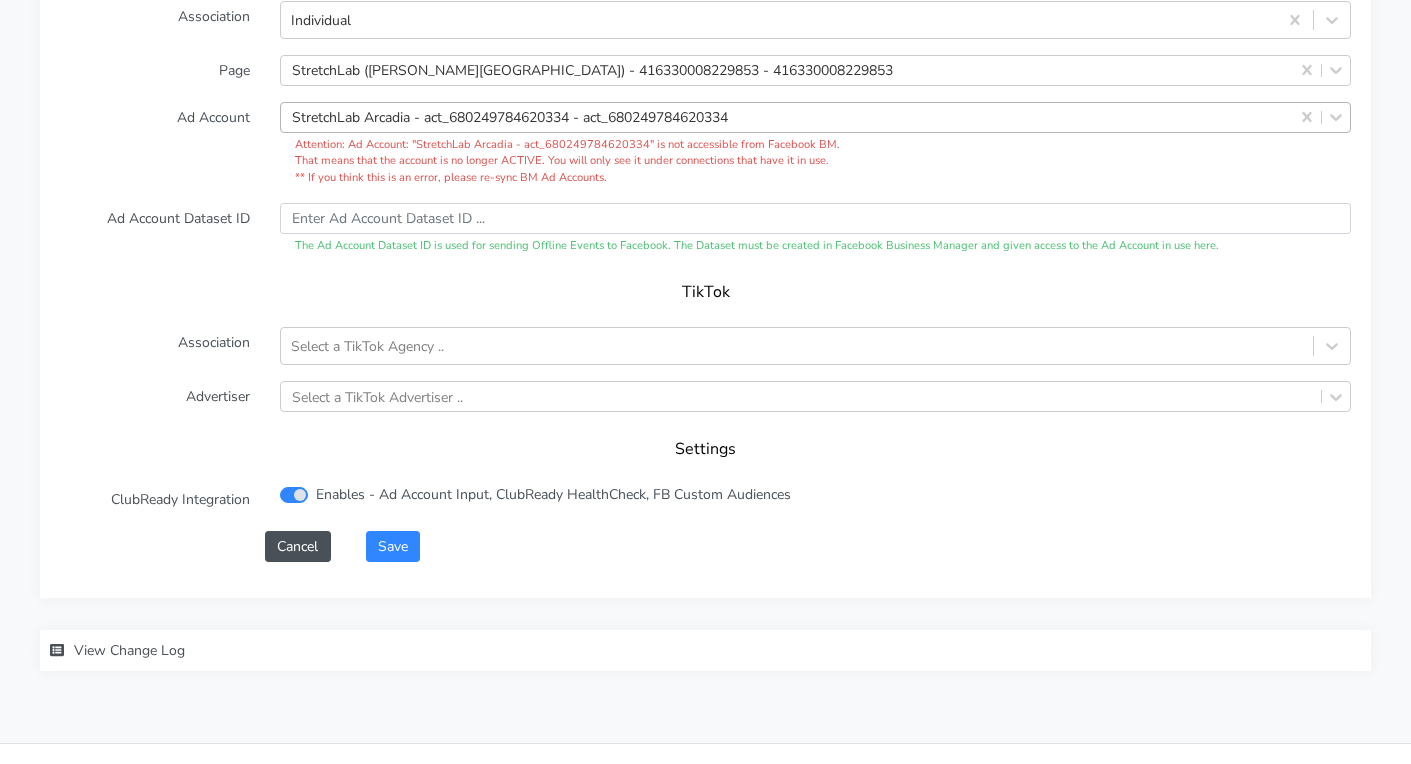 click on "StretchLab Arcadia - act_680249784620334 - act_680249784620334" at bounding box center (510, 117) 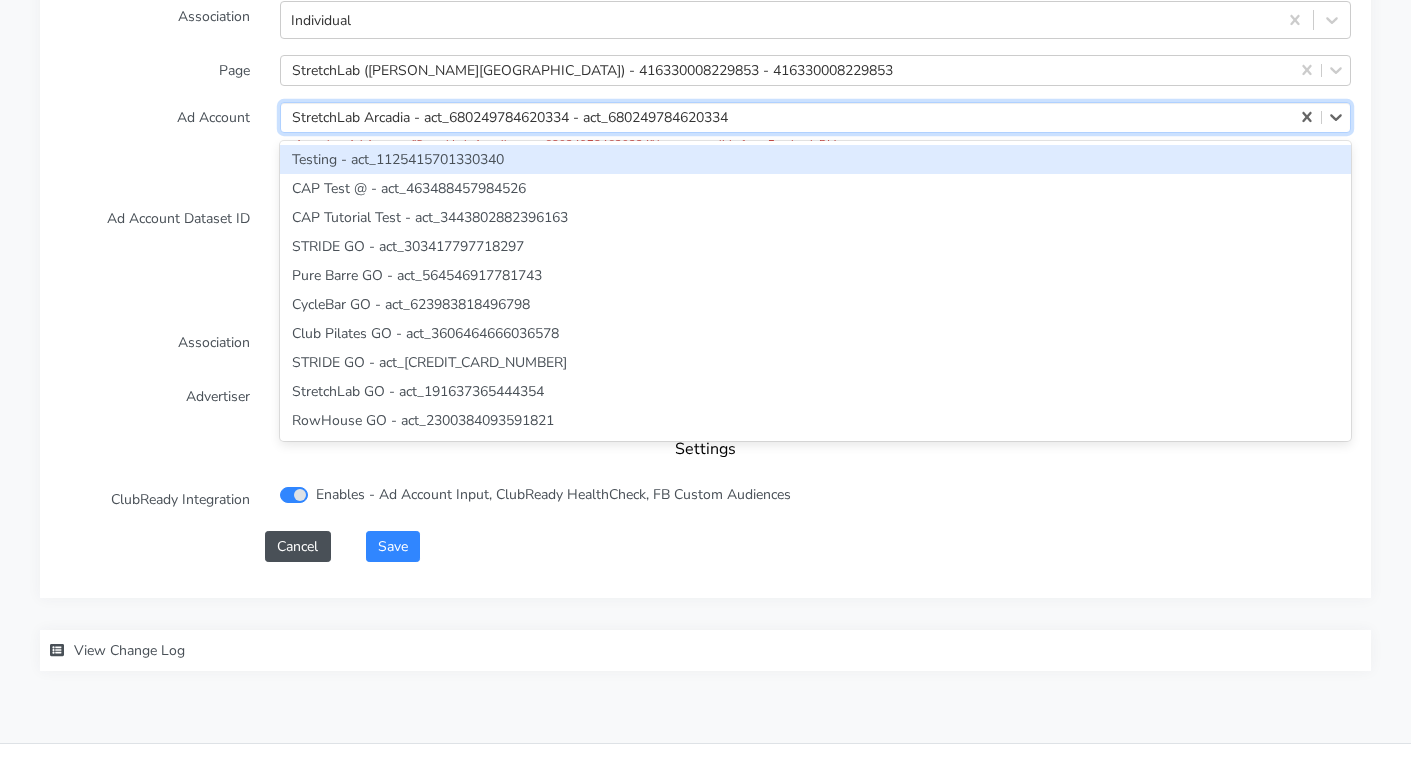 paste on "1725292141337851" 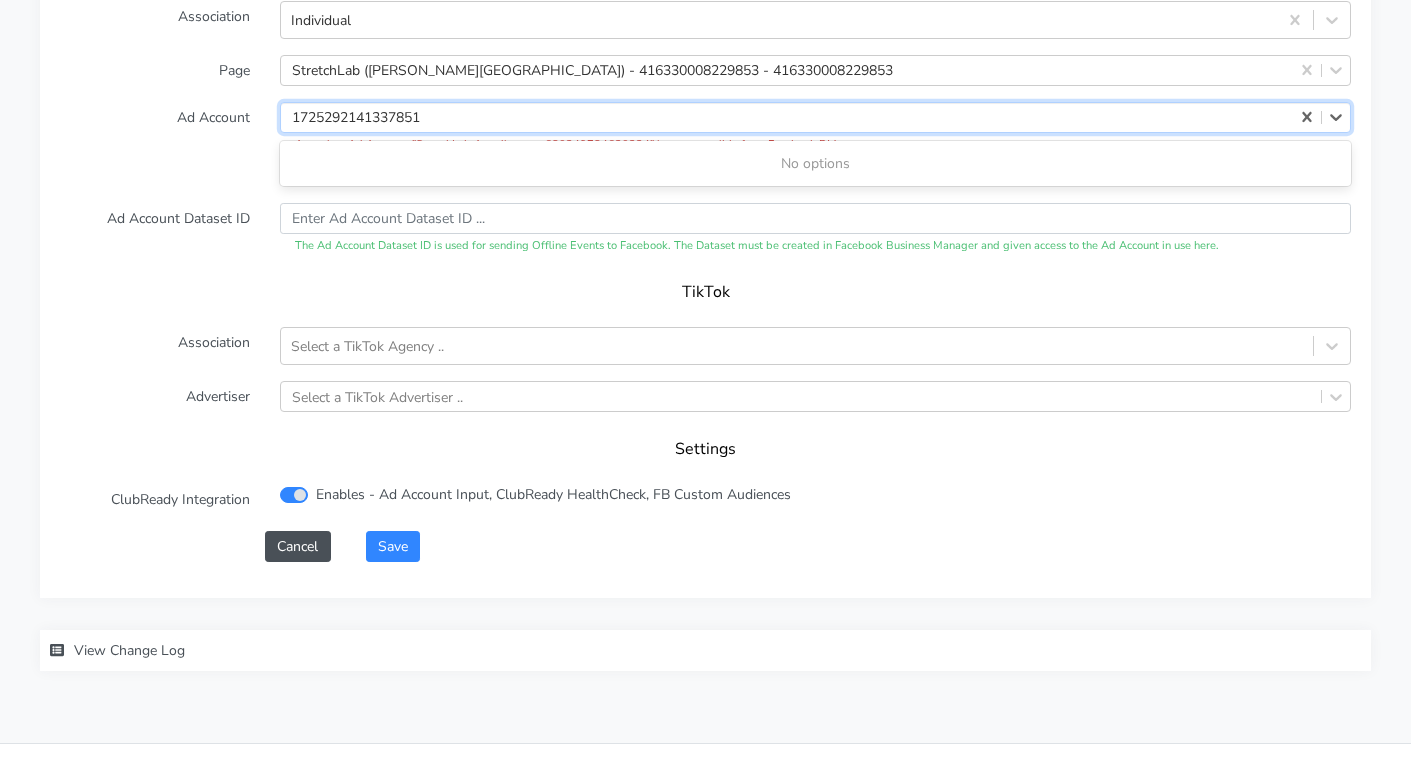 type on "1725292141337851" 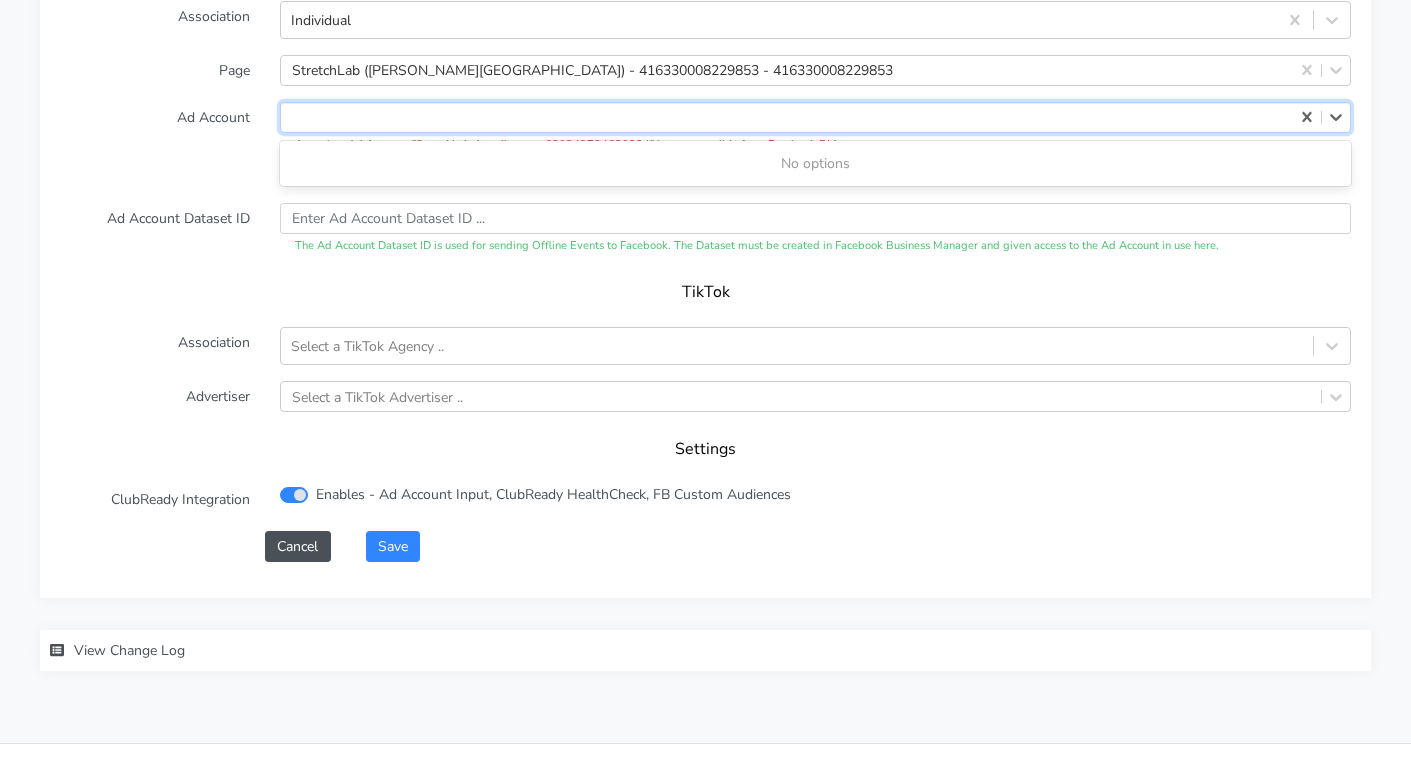 click on "Ad Account" at bounding box center [155, 144] 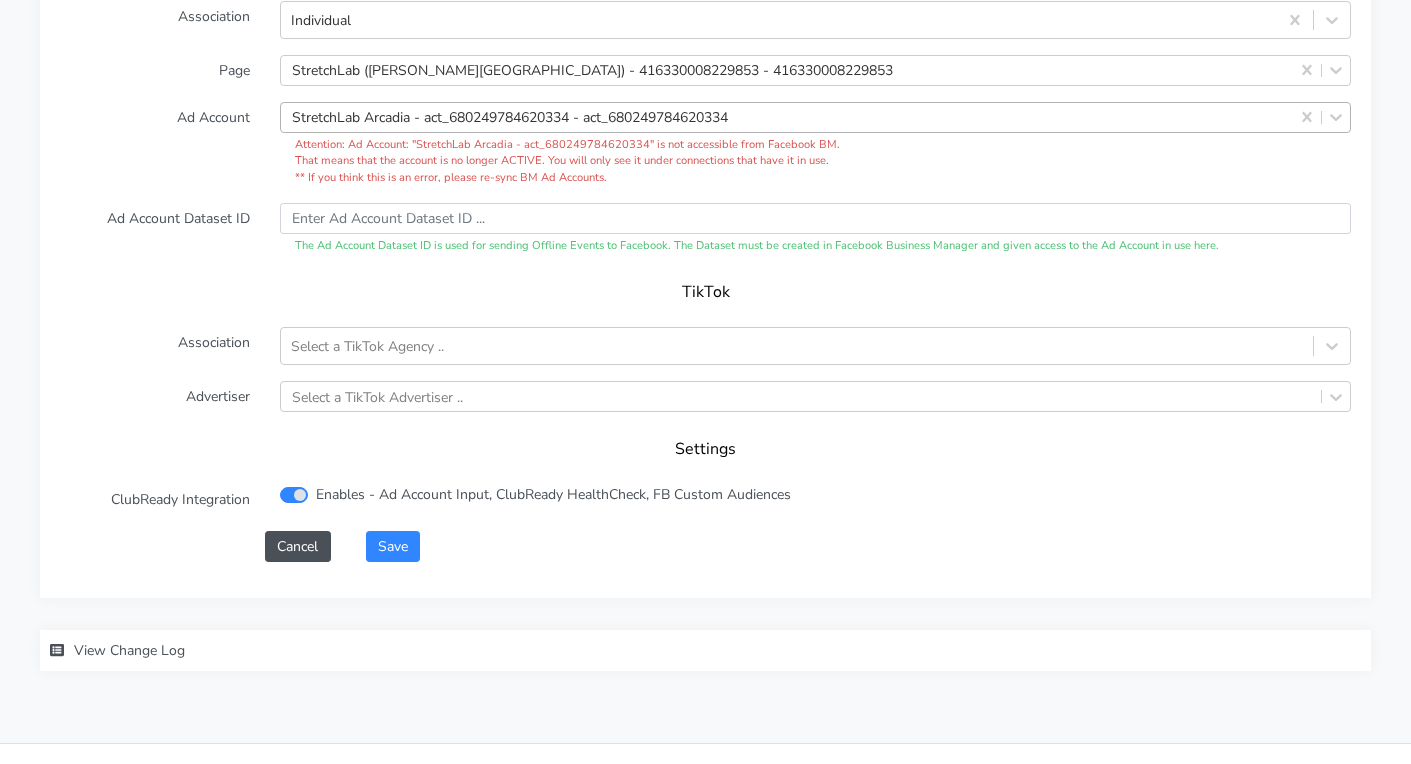 click on "XPO Admin Id stretchlab-chandler-north Name Chandler North Connection External ID 14580 Address 1969 West Ray Road #1 City Chandler State Arizona Zip Phone Email chandlernorth@stretchlab.com  Facebook Association Individual Page StretchLab (Chandler North) - 416330008229853 - 416330008229853 Ad Account StretchLab Arcadia - act_680249784620334 - act_680249784620334 Attention: Ad Account: " StretchLab Arcadia - act_680249784620334 " is not accessible from Facebook BM.  That means that the account is no longer ACTIVE. You will only see it under connections that have it in use. ** If you think this is an error, please re-sync BM Ad Accounts. Ad Account Dataset ID The Ad Account Dataset ID is used for sending Offline Events to Facebook. The Dataset must be created in Facebook Business Manager and given access to the Ad Account in use here. TikTok Association Select a TikTok Agency .. Advertiser Select a TikTok Advertiser .. Settings ClubReady Integration Cancel Save" at bounding box center [705, 49] 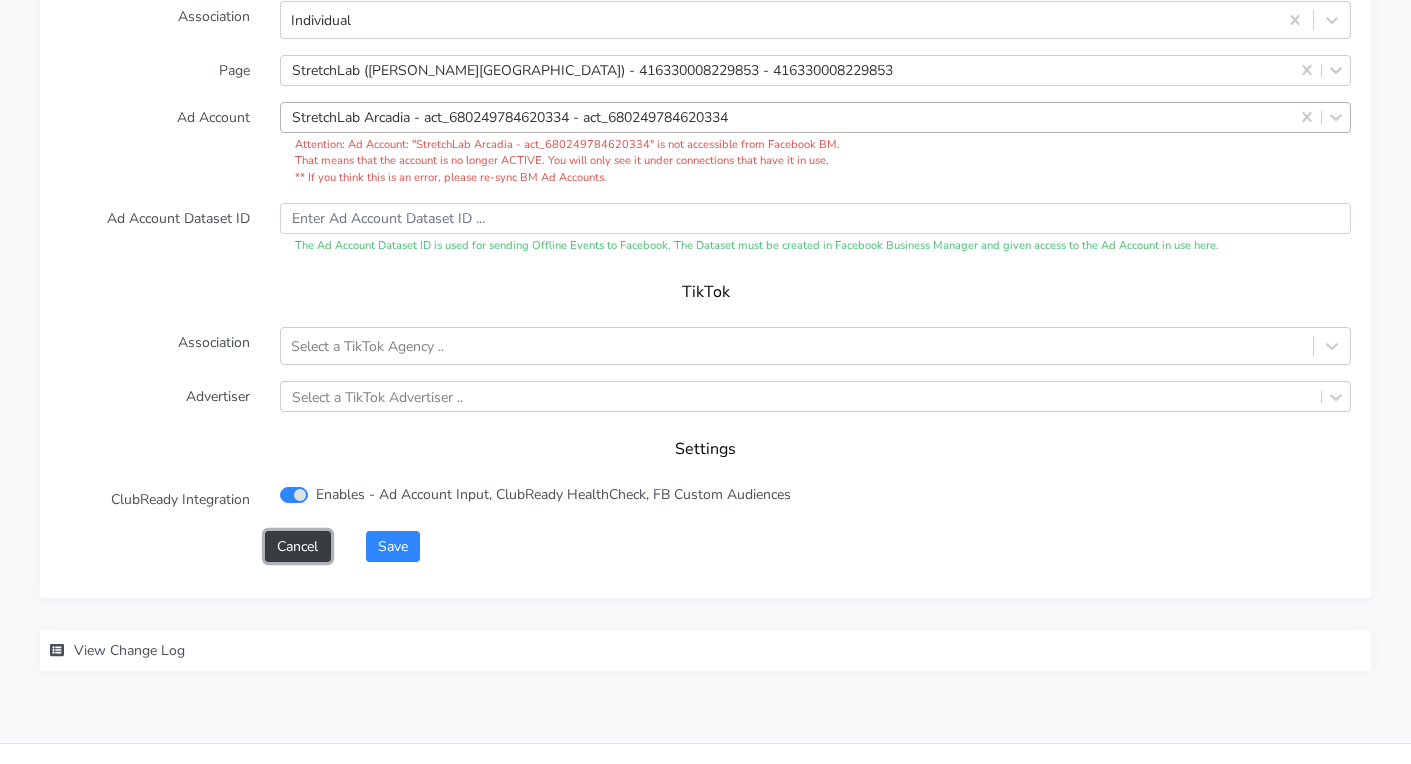 click on "Cancel" at bounding box center [297, 546] 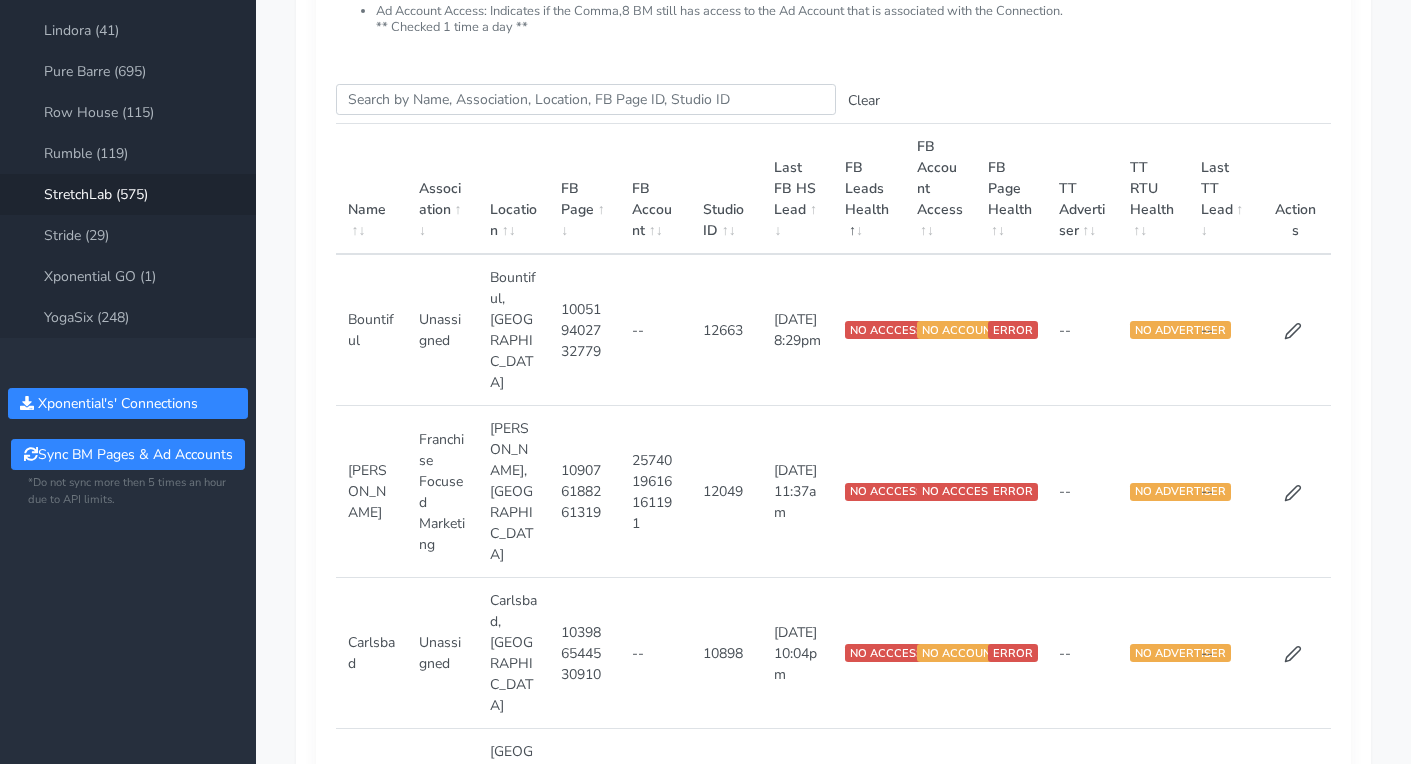 scroll, scrollTop: 430, scrollLeft: 0, axis: vertical 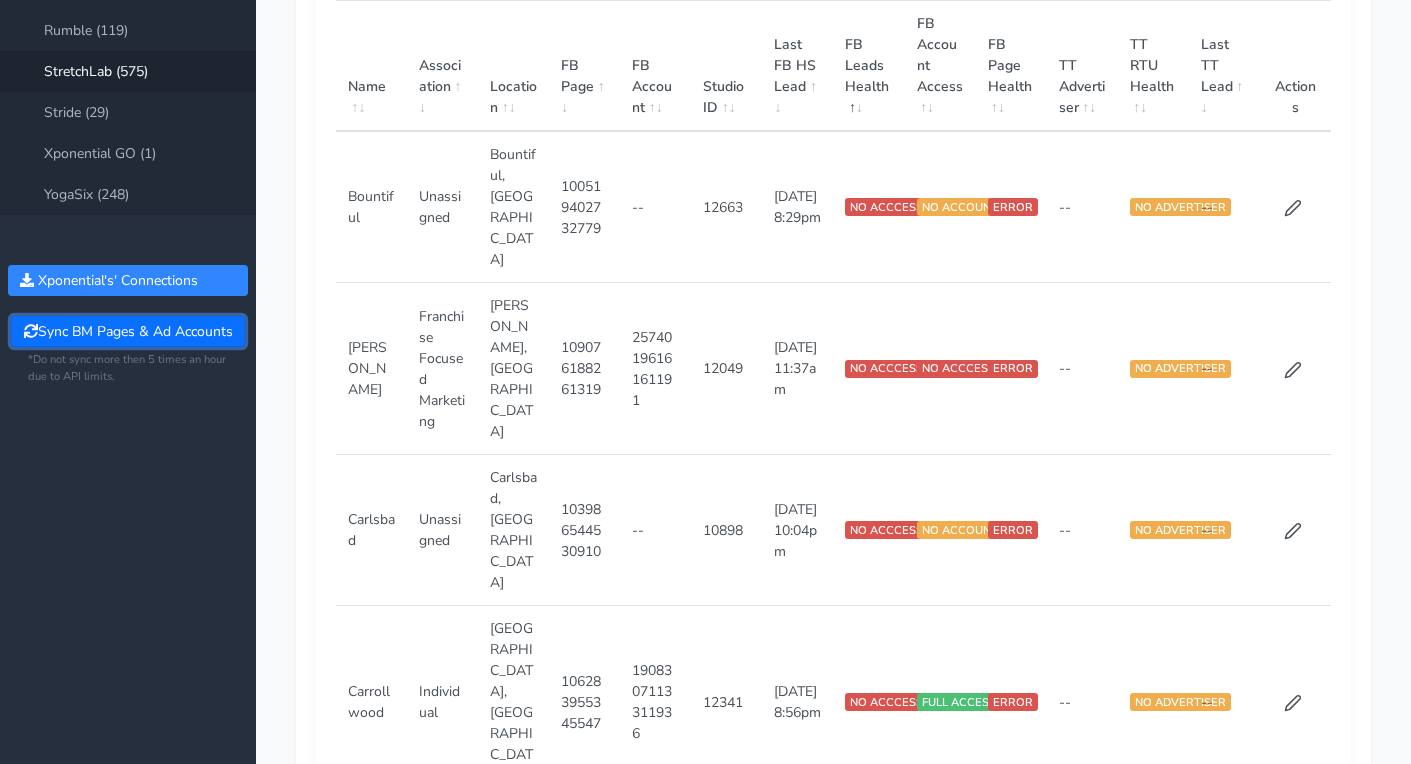 click on "Sync BM Pages & Ad Accounts" at bounding box center (127, 331) 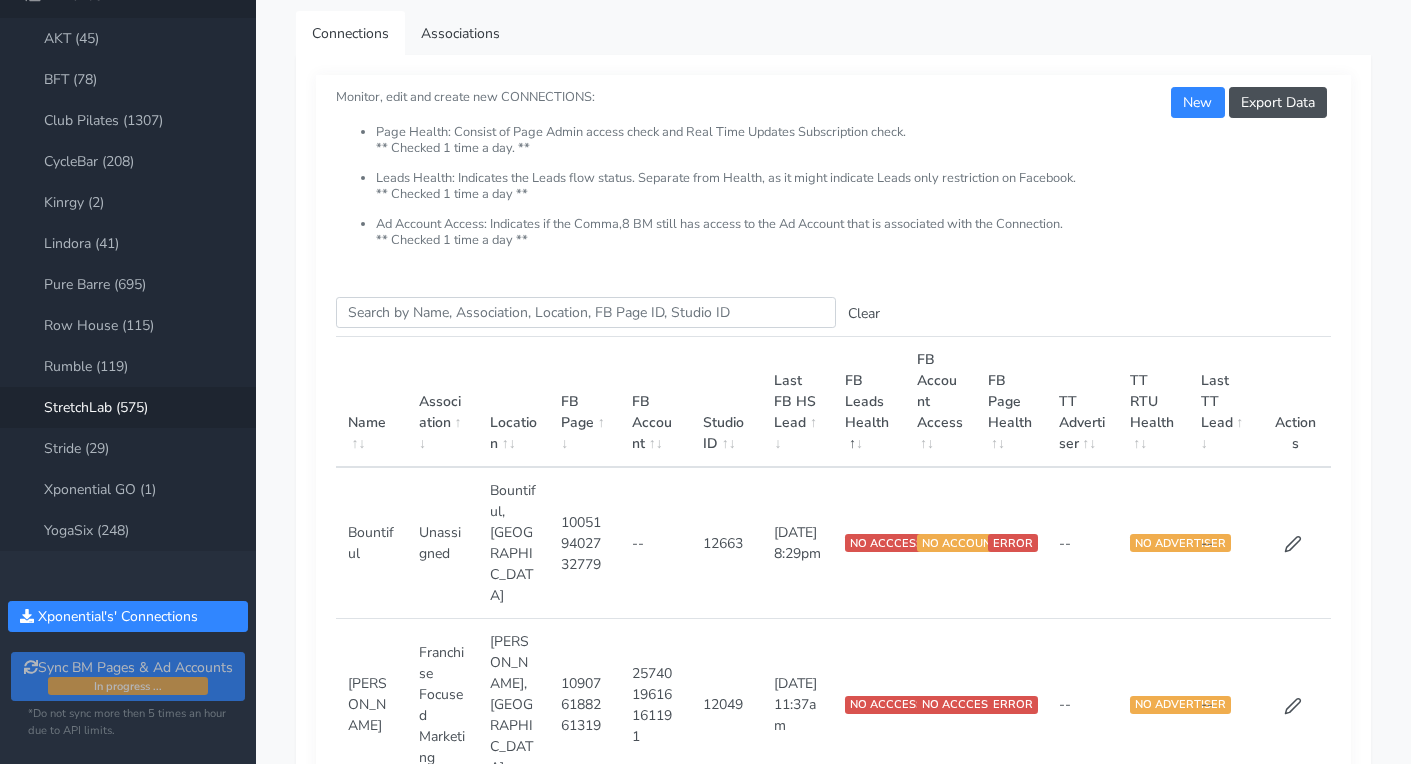 scroll, scrollTop: 0, scrollLeft: 0, axis: both 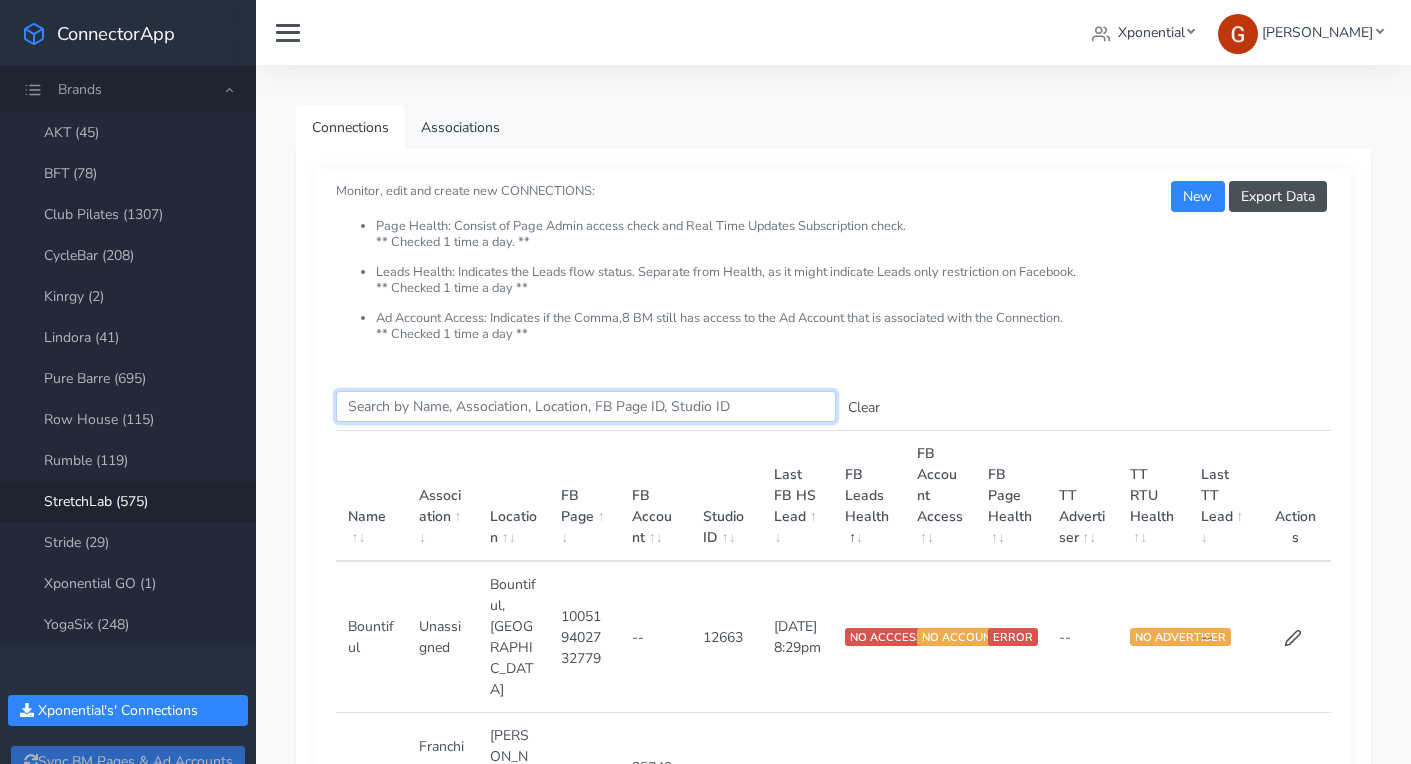 click on "Search this table" at bounding box center [586, 406] 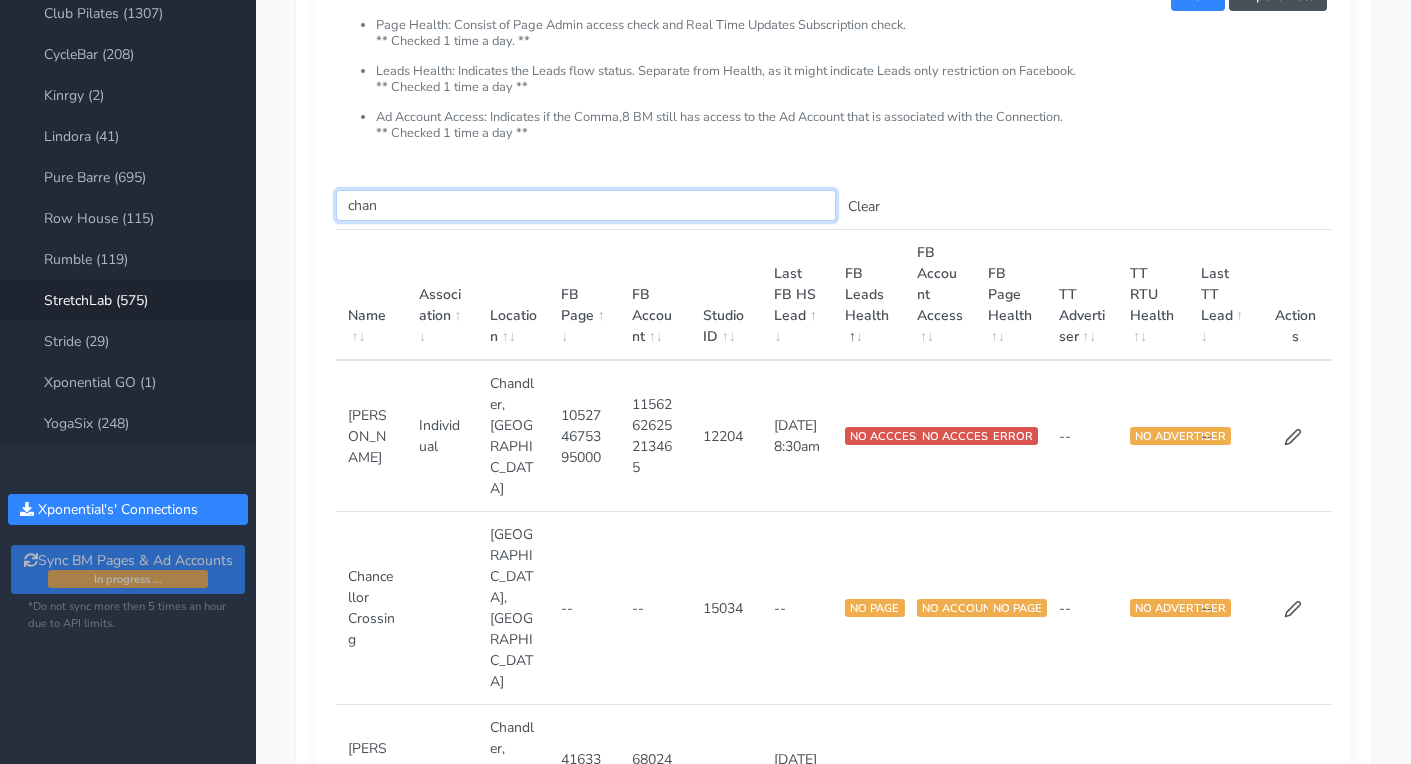 scroll, scrollTop: 418, scrollLeft: 0, axis: vertical 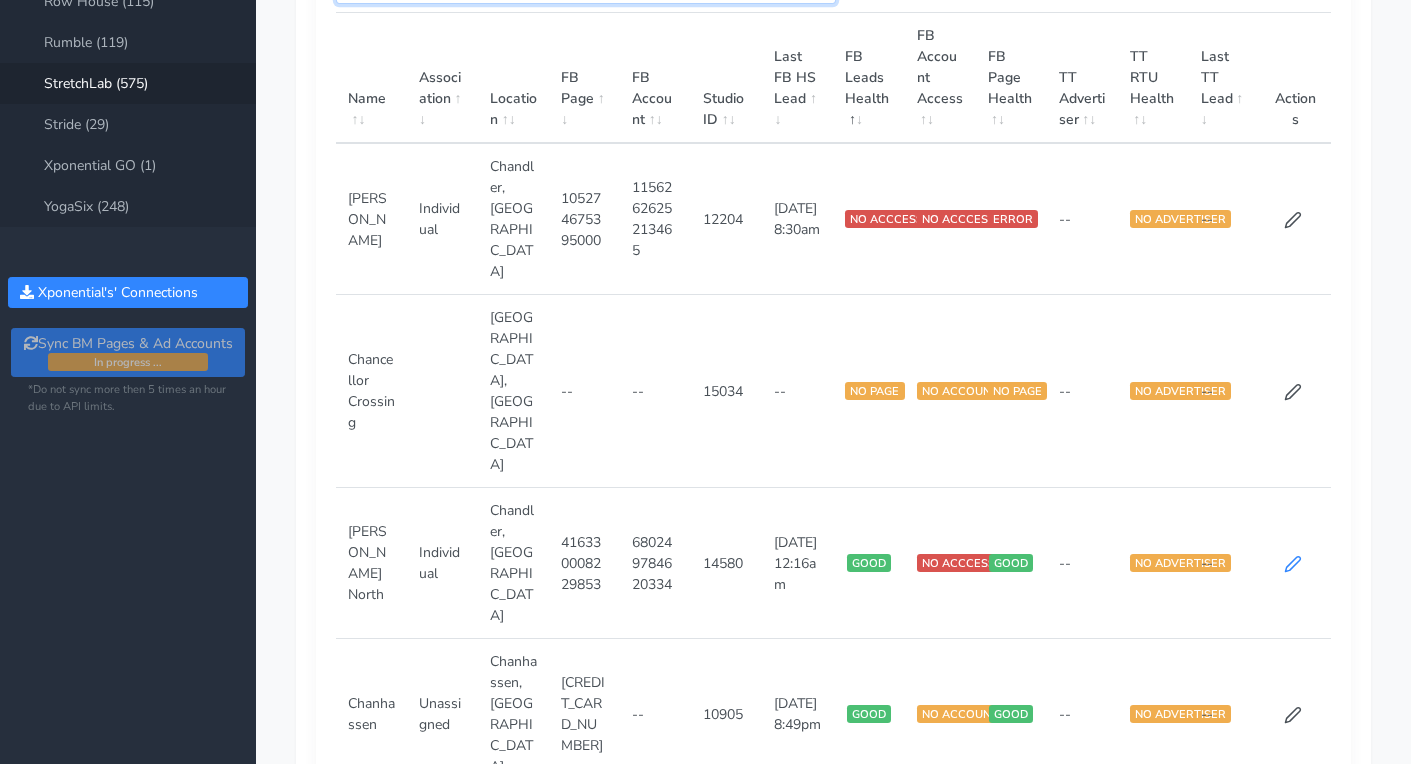 type on "chan" 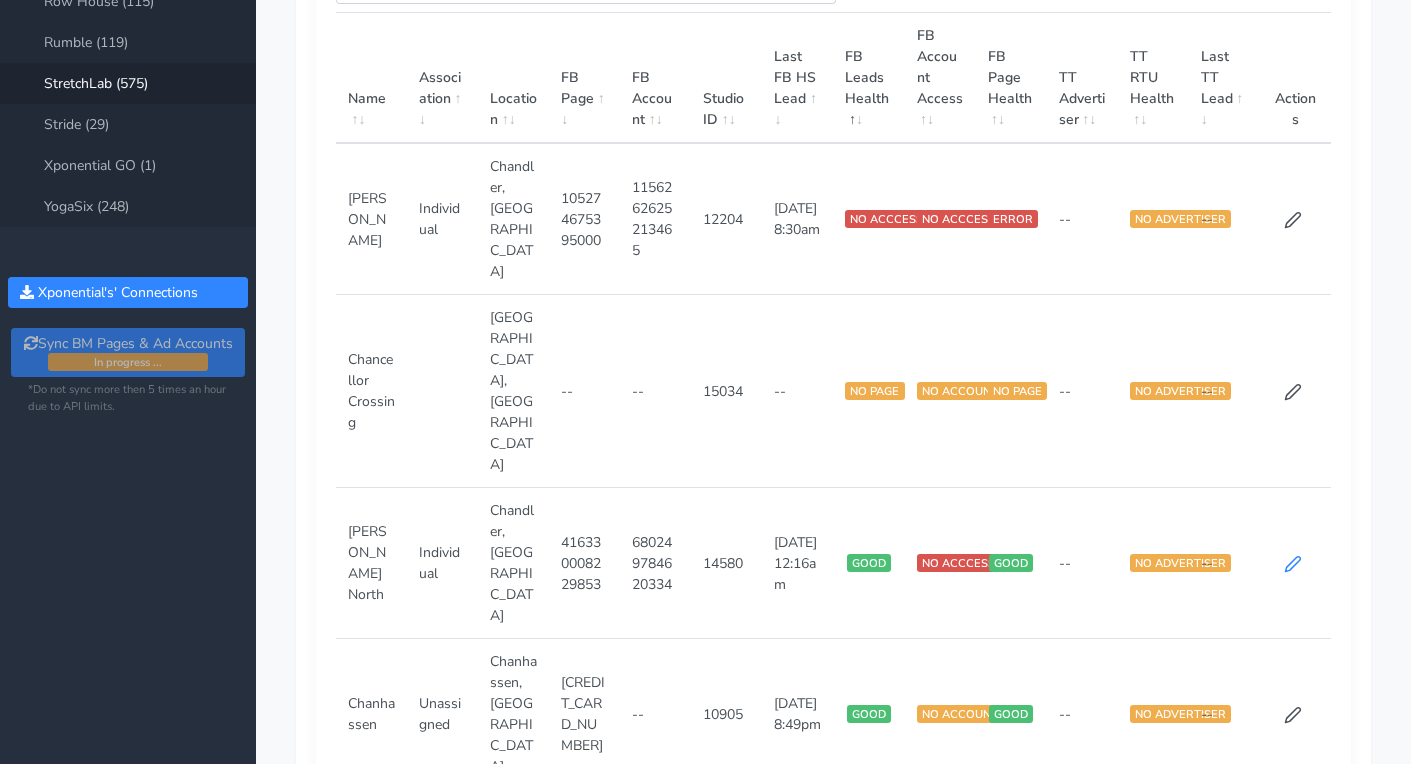 click 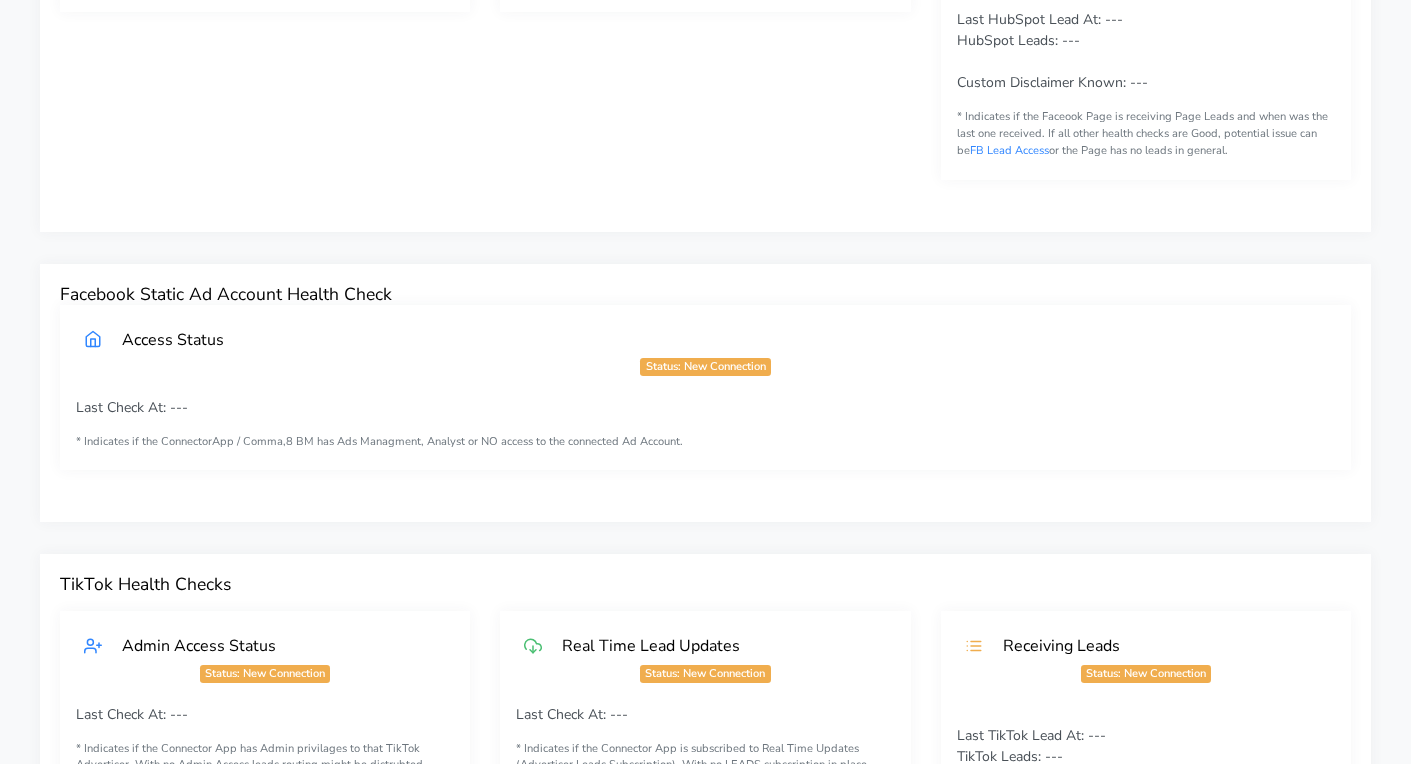 scroll, scrollTop: 0, scrollLeft: 0, axis: both 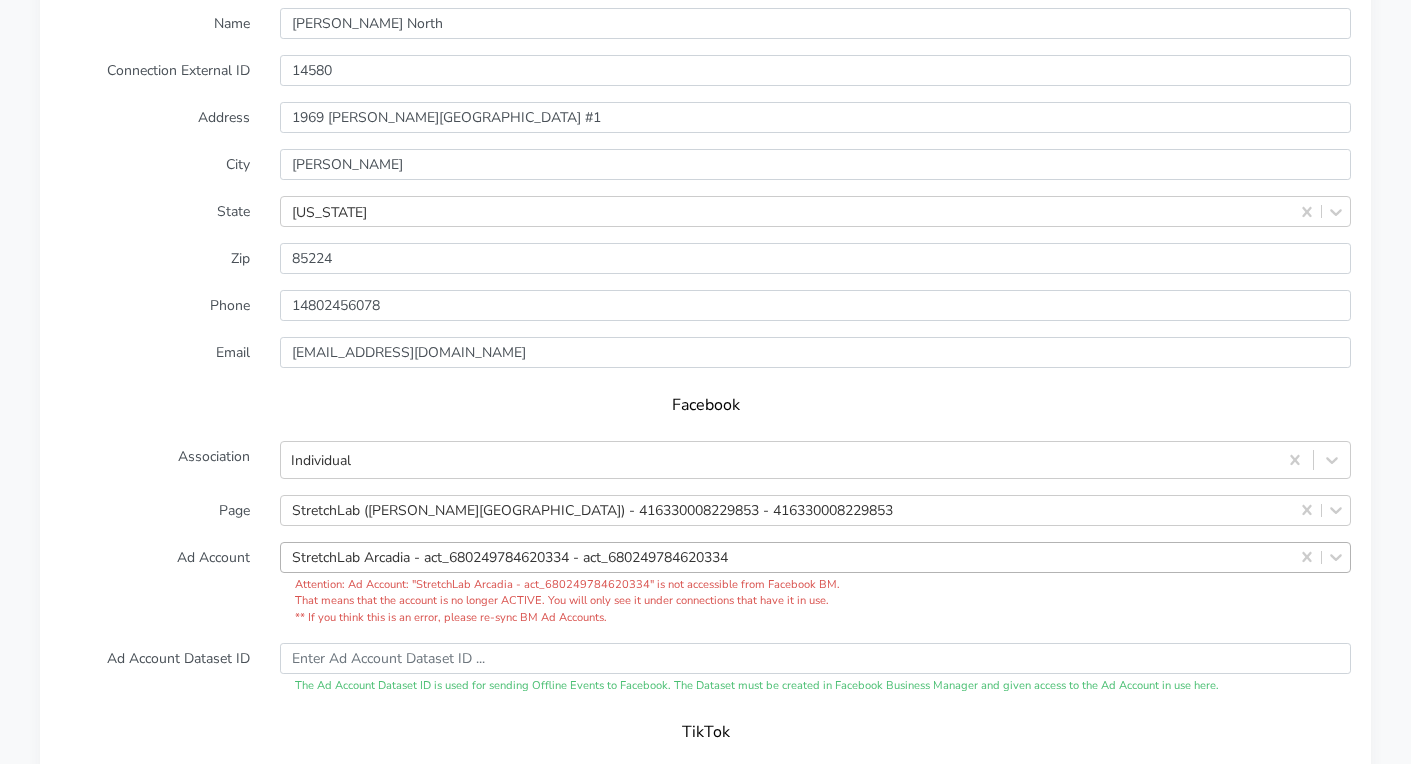 click on "StretchLab Arcadia - act_680249784620334 - act_680249784620334" at bounding box center (815, 557) 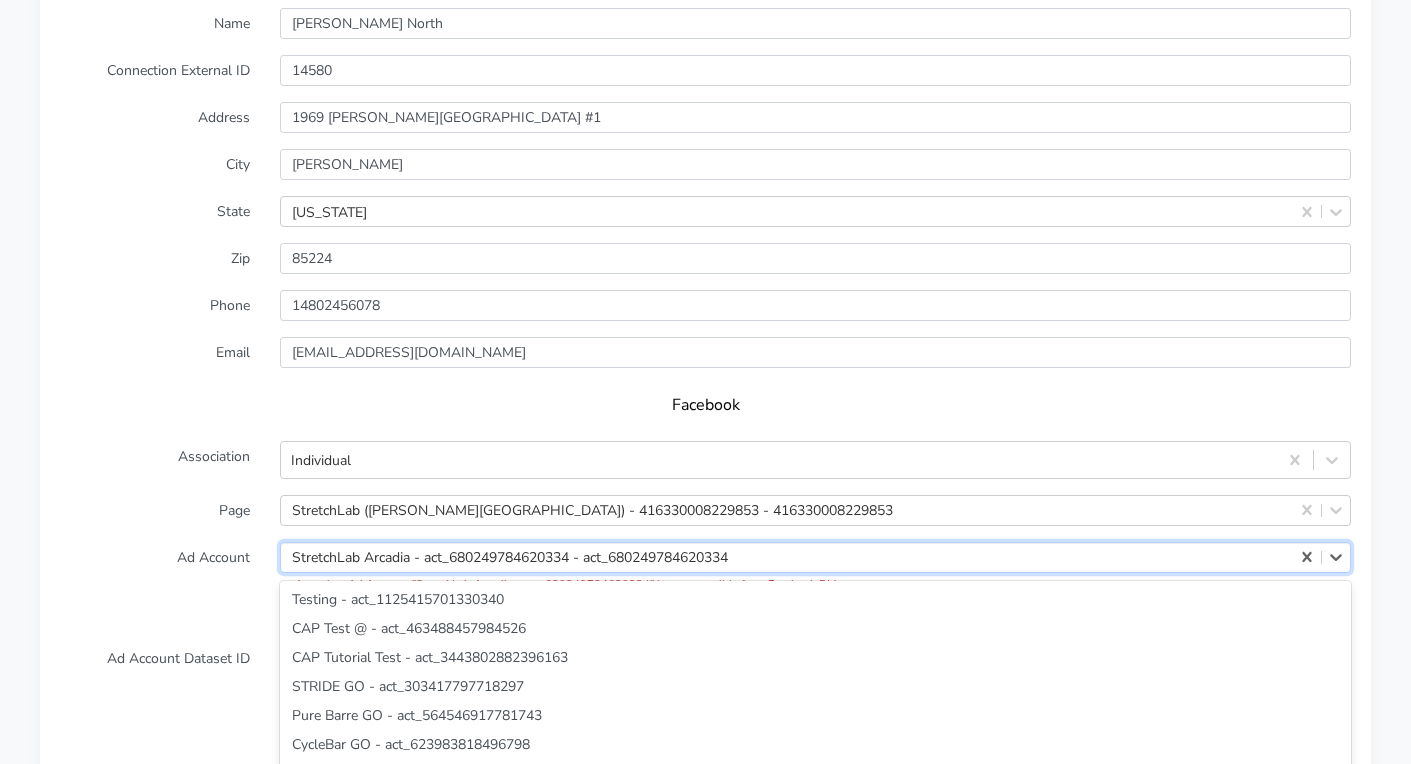 scroll, scrollTop: 1873, scrollLeft: 0, axis: vertical 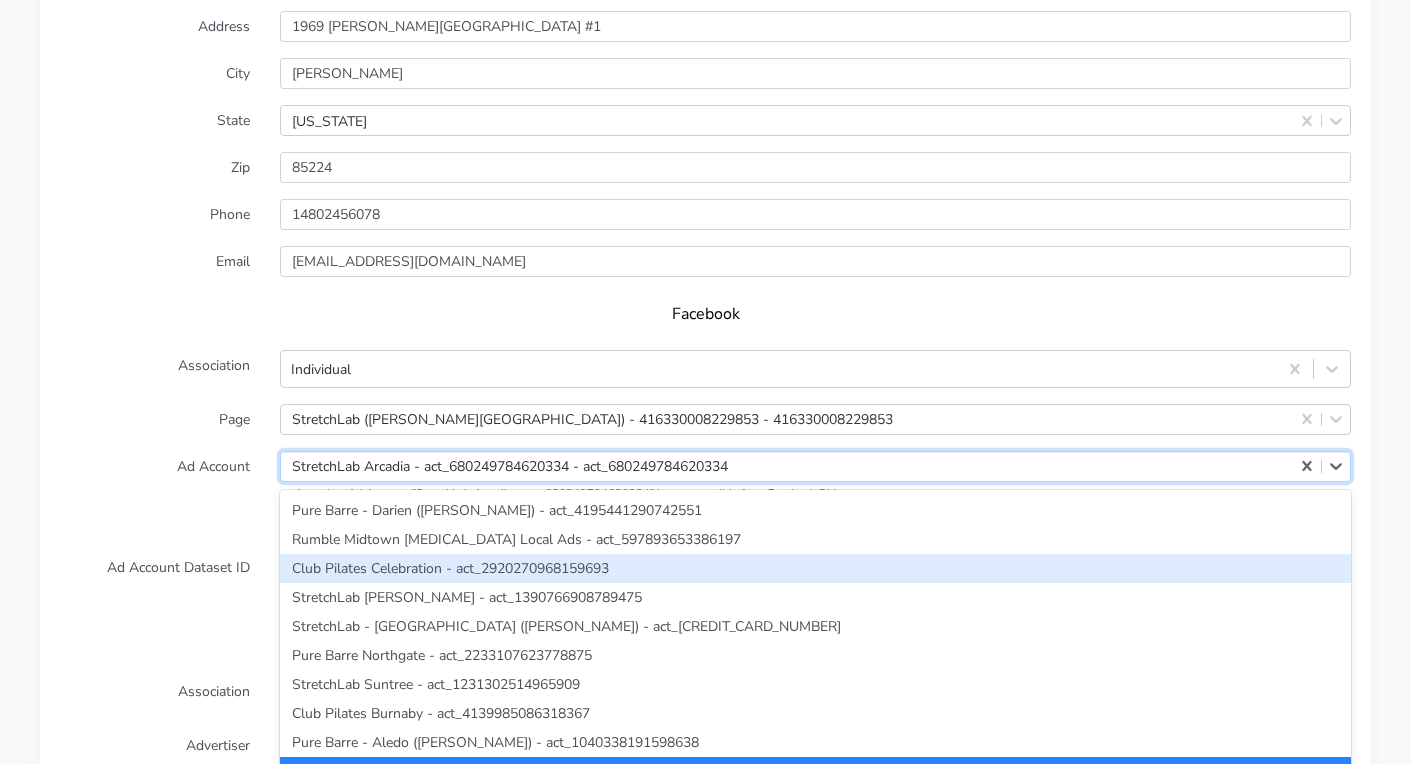 paste on "472616852413643" 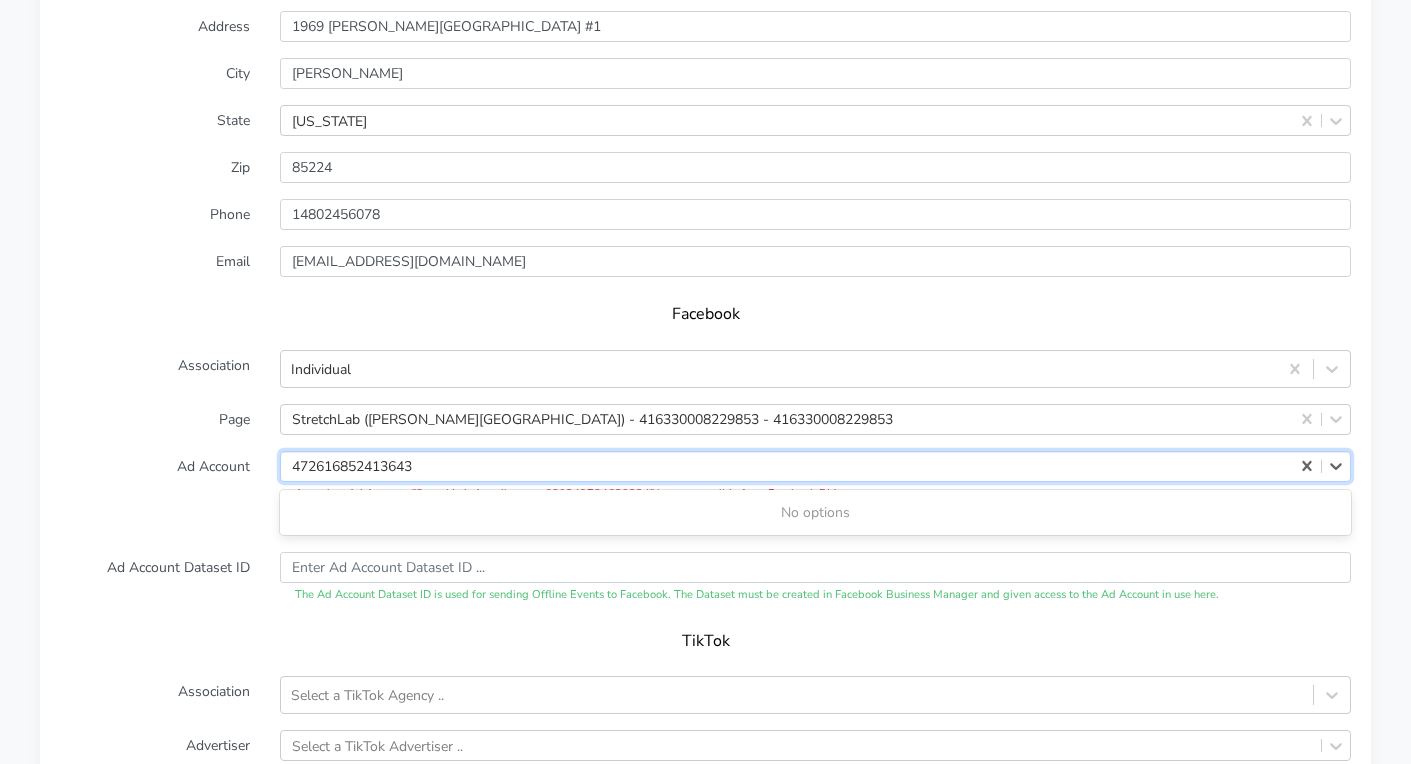 scroll, scrollTop: 0, scrollLeft: 0, axis: both 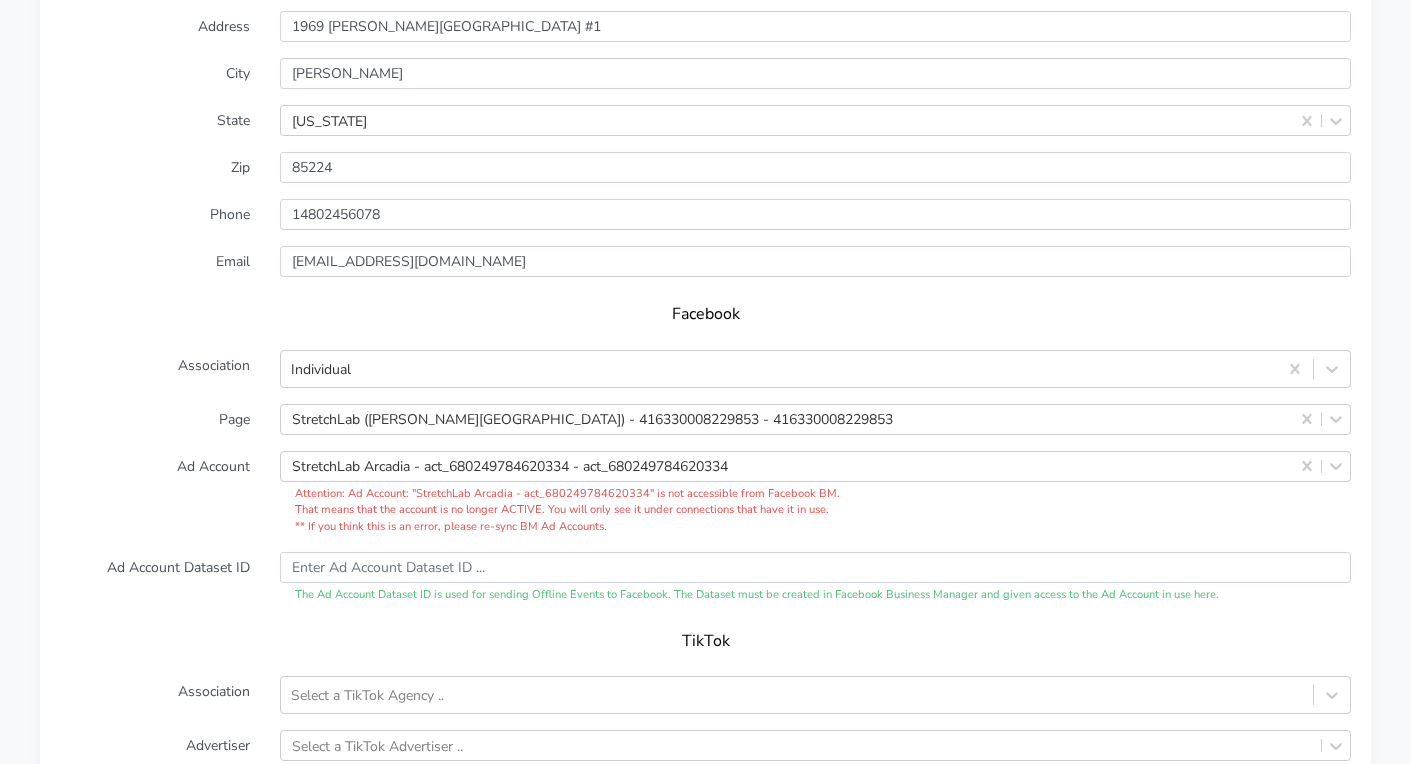 click on "Ad Account" at bounding box center (155, 493) 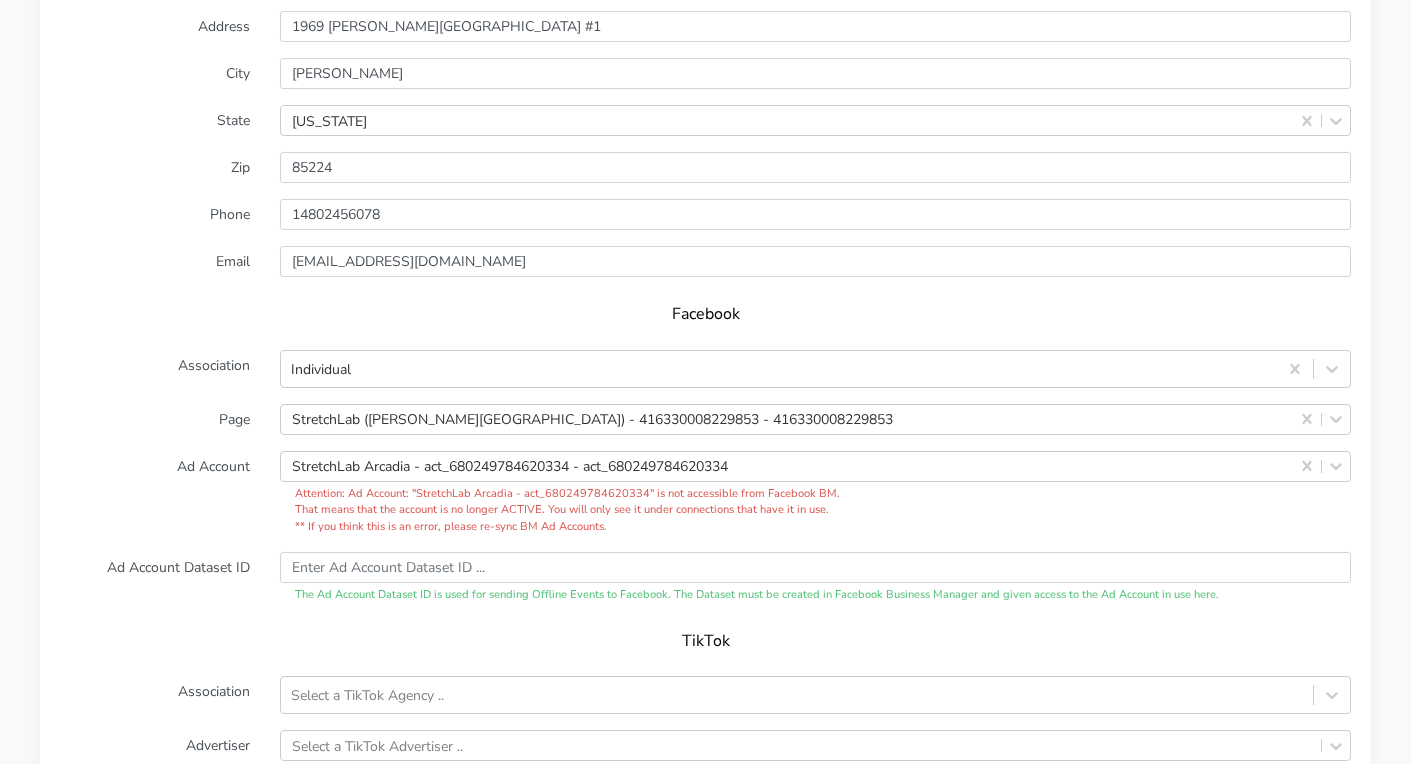click on "Attention: Ad Account: " StretchLab Arcadia - act_680249784620334 " is not accessible from Facebook BM.  That means that the account is no longer ACTIVE. You will only see it under connections that have it in use. ** If you think this is an error, please re-sync BM Ad Accounts." at bounding box center [815, 511] 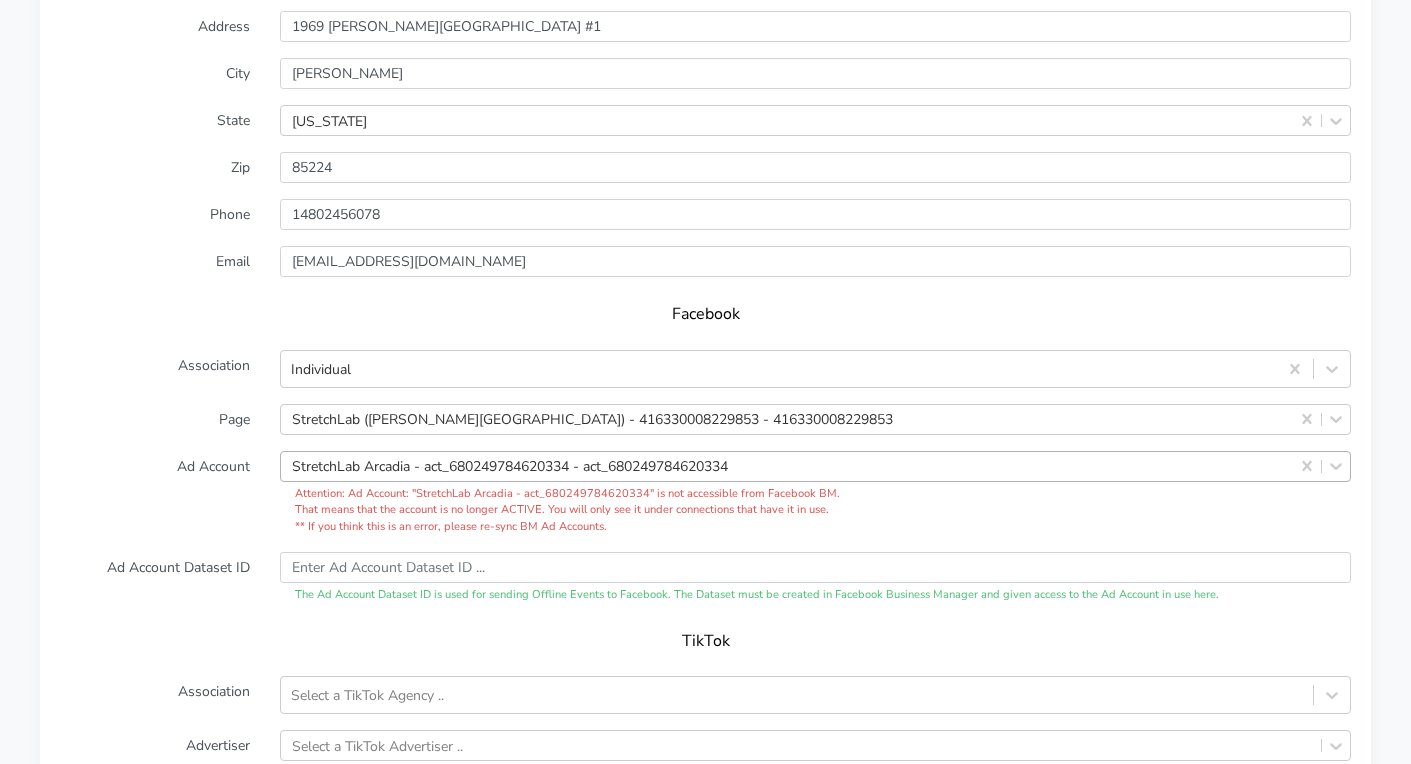 click on "StretchLab Arcadia - act_680249784620334 - act_680249784620334" at bounding box center [510, 466] 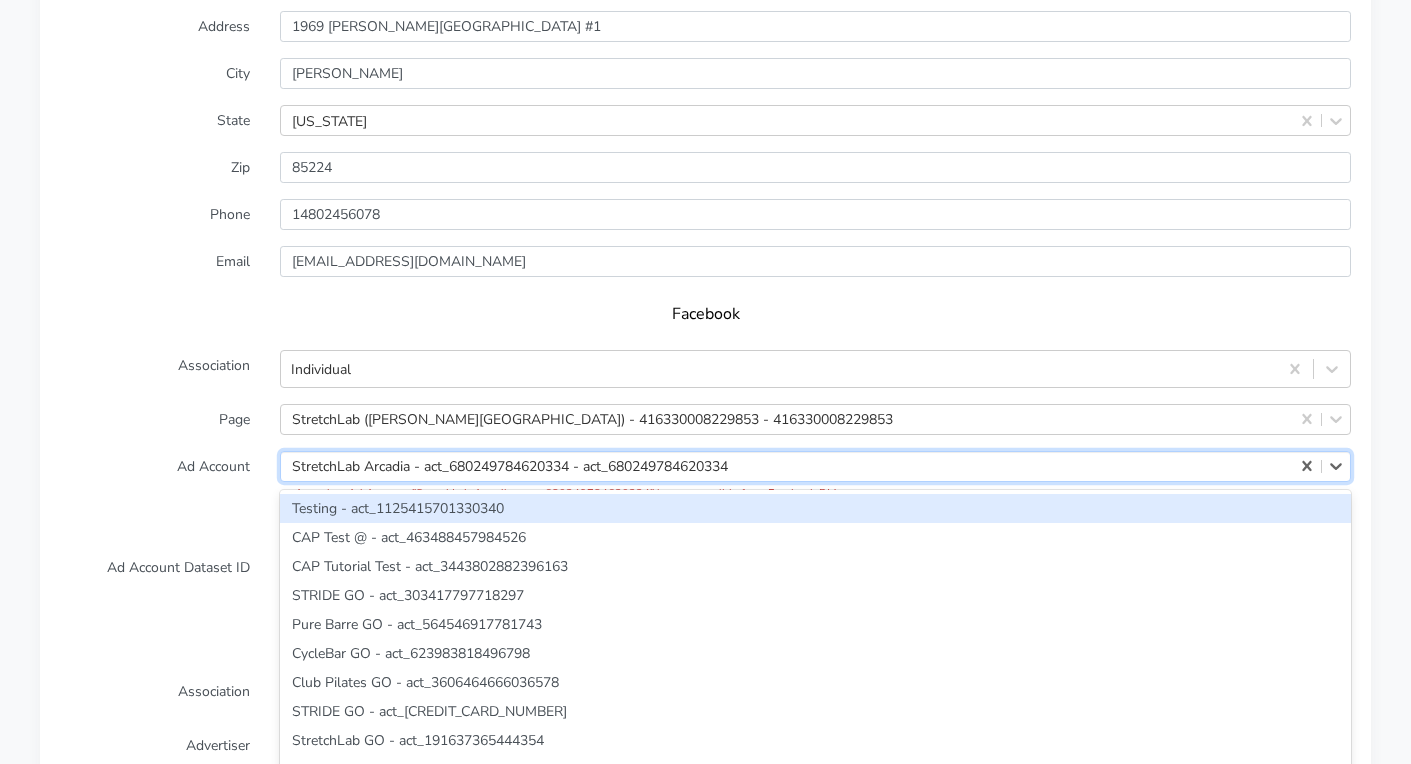 paste on "472616852413643" 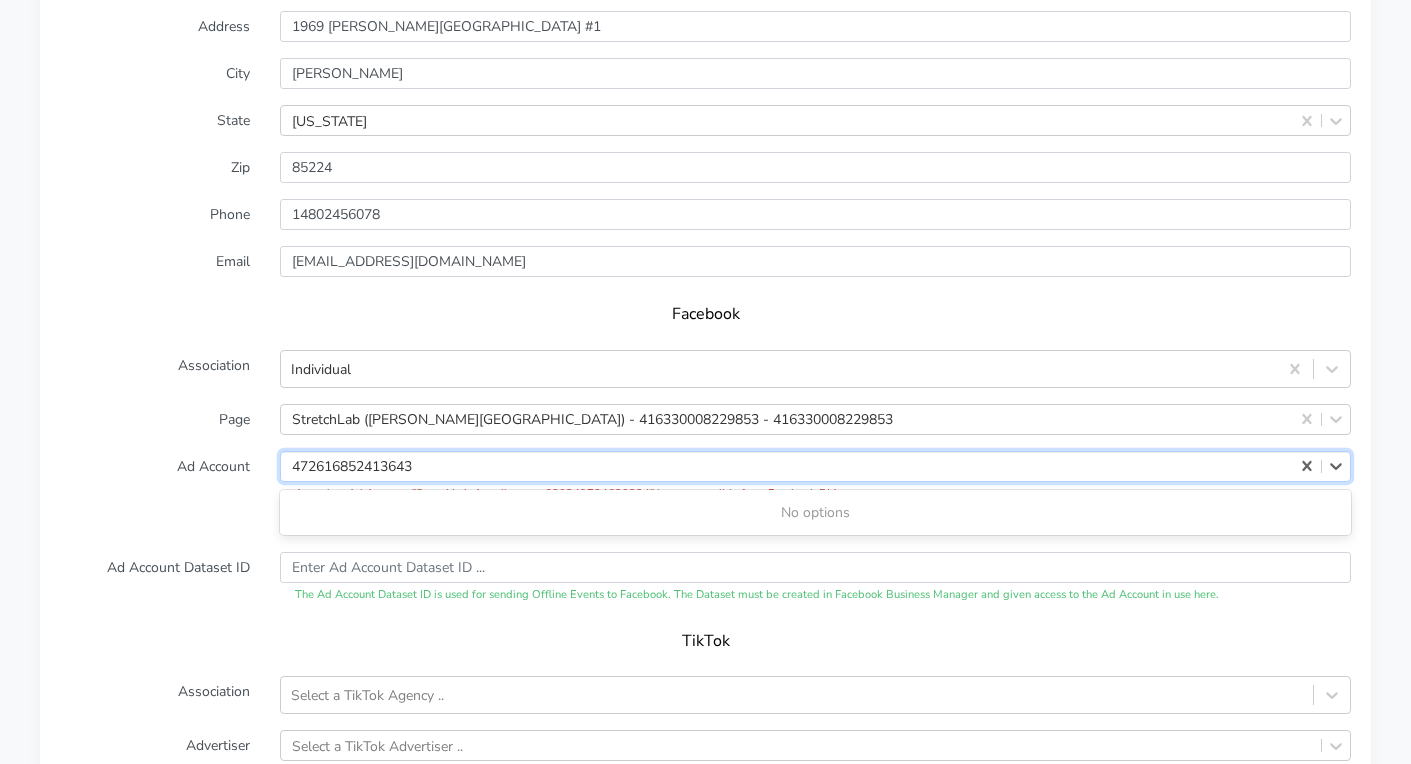 type on "472616852413643" 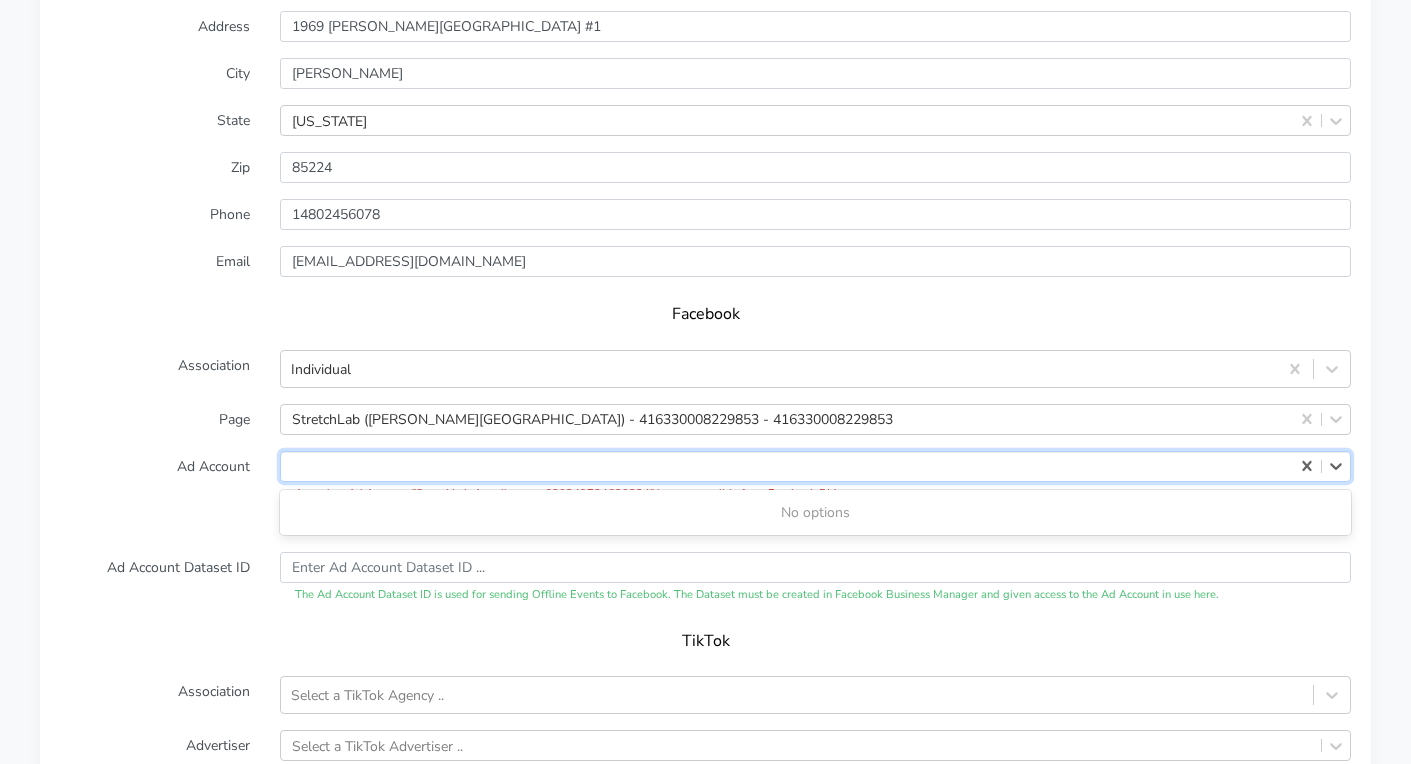 click on "Page" at bounding box center (155, 419) 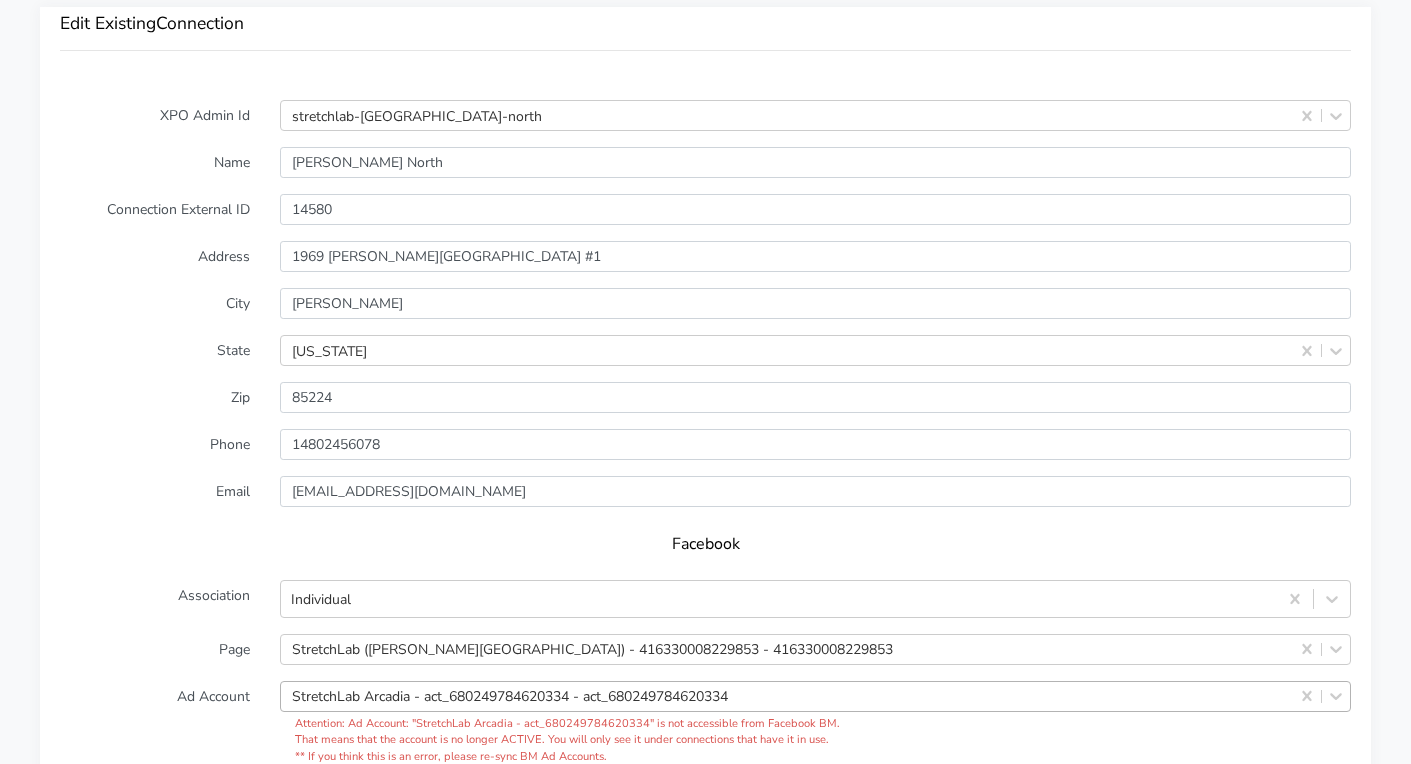 scroll, scrollTop: 1635, scrollLeft: 0, axis: vertical 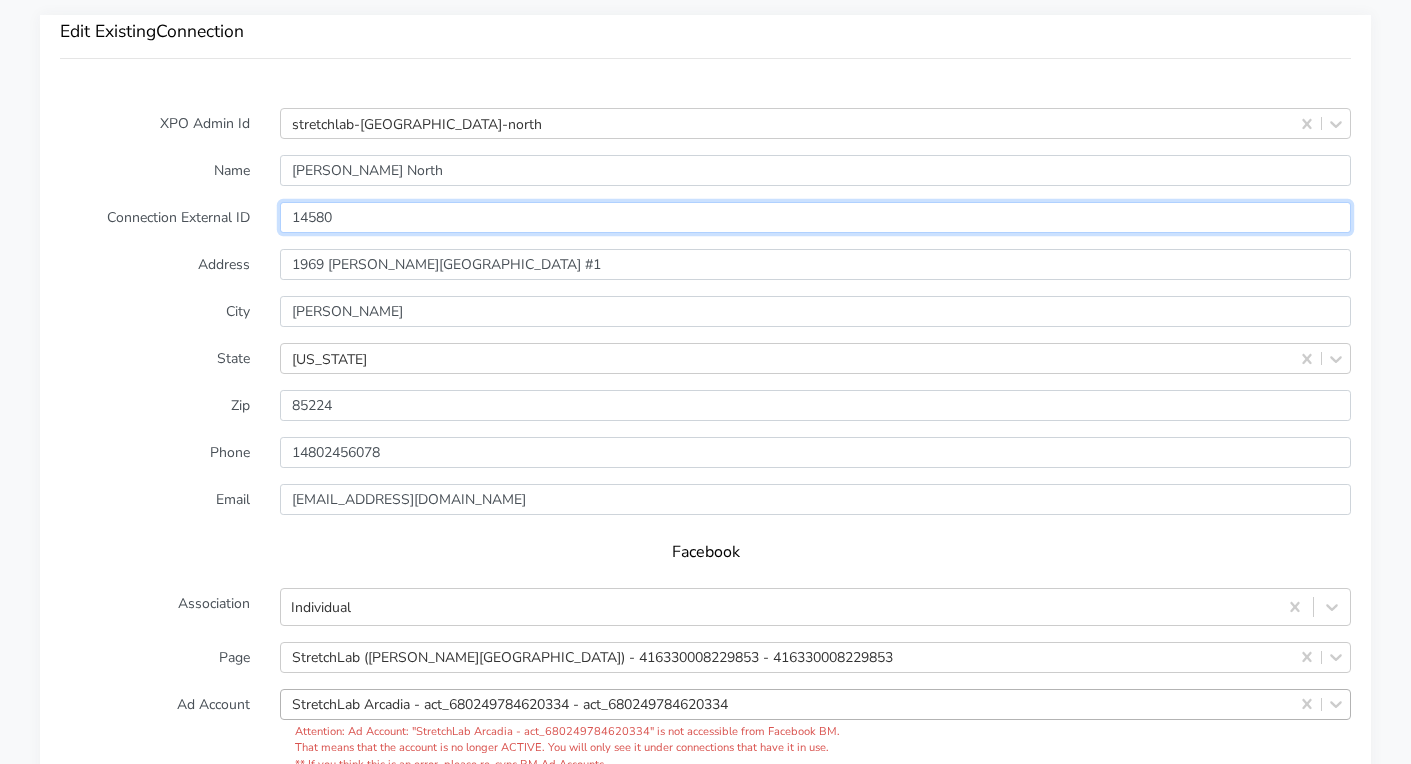 click on "14580" at bounding box center (815, 217) 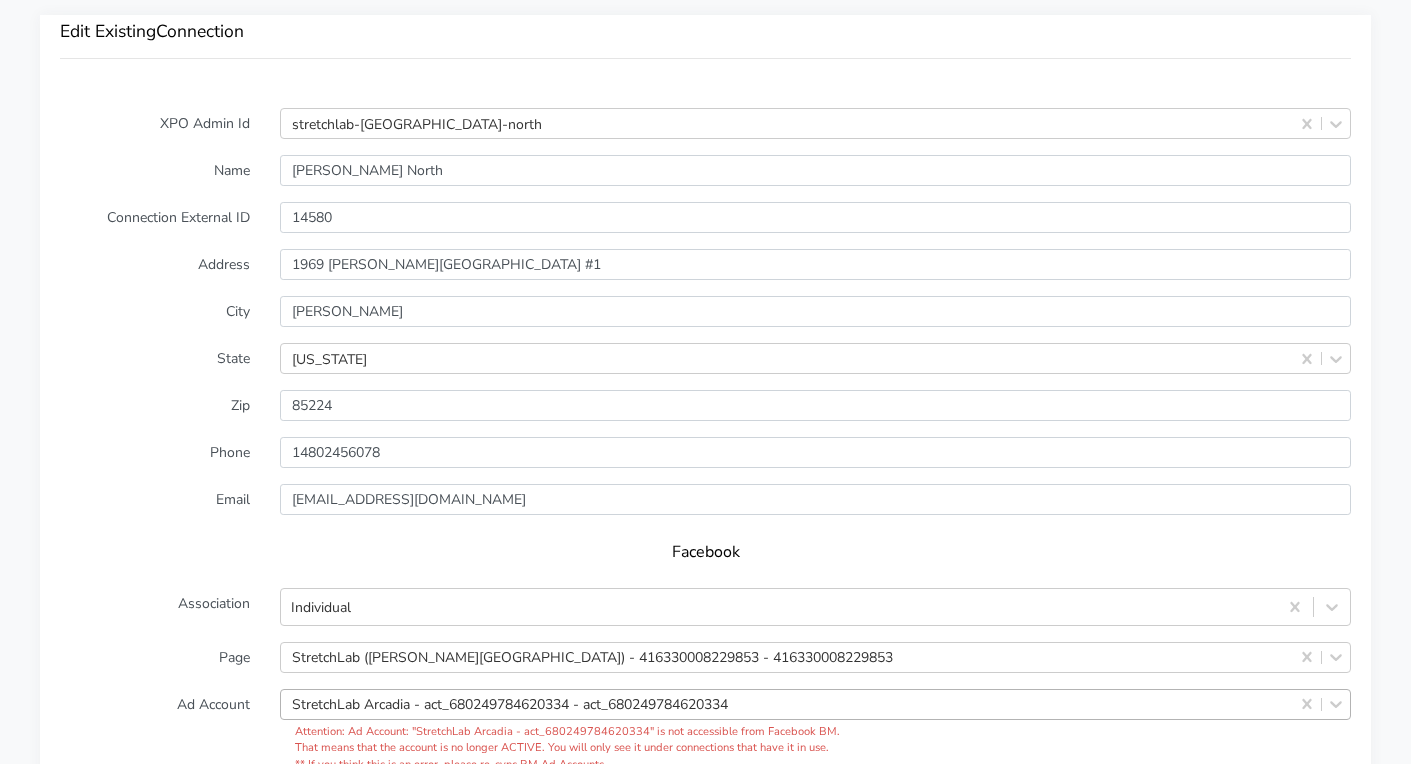 click on "StretchLab Arcadia - act_680249784620334 - act_680249784620334" at bounding box center (815, 704) 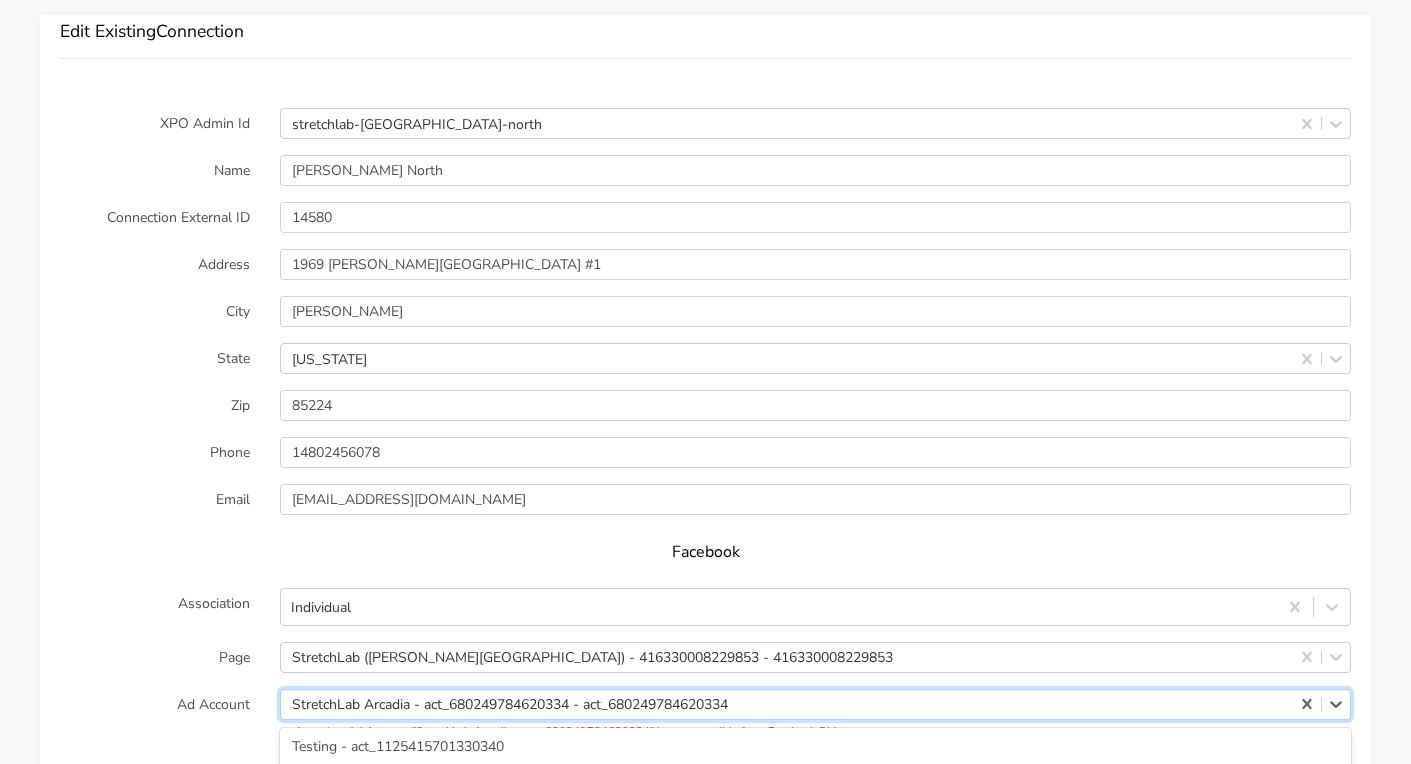 scroll, scrollTop: 1873, scrollLeft: 0, axis: vertical 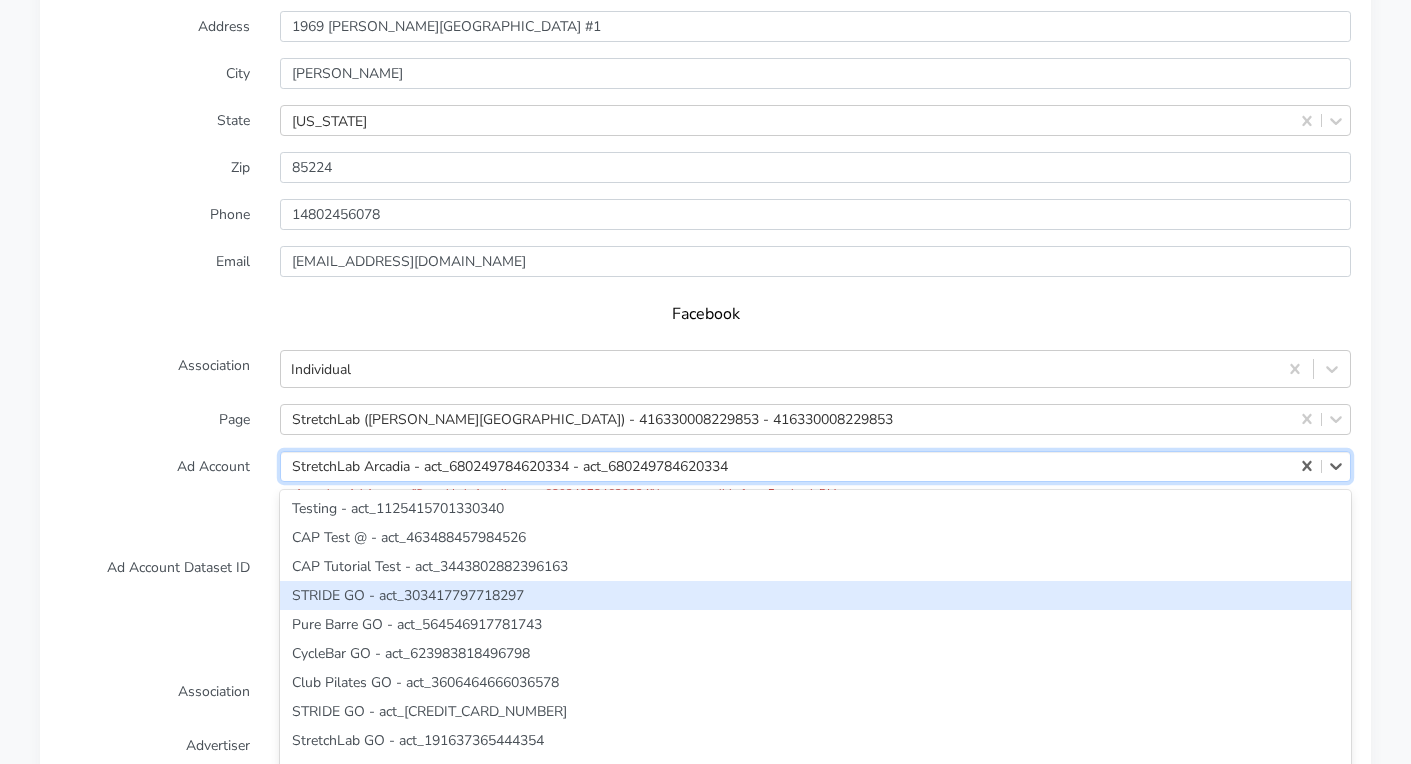 paste on "472616852413643" 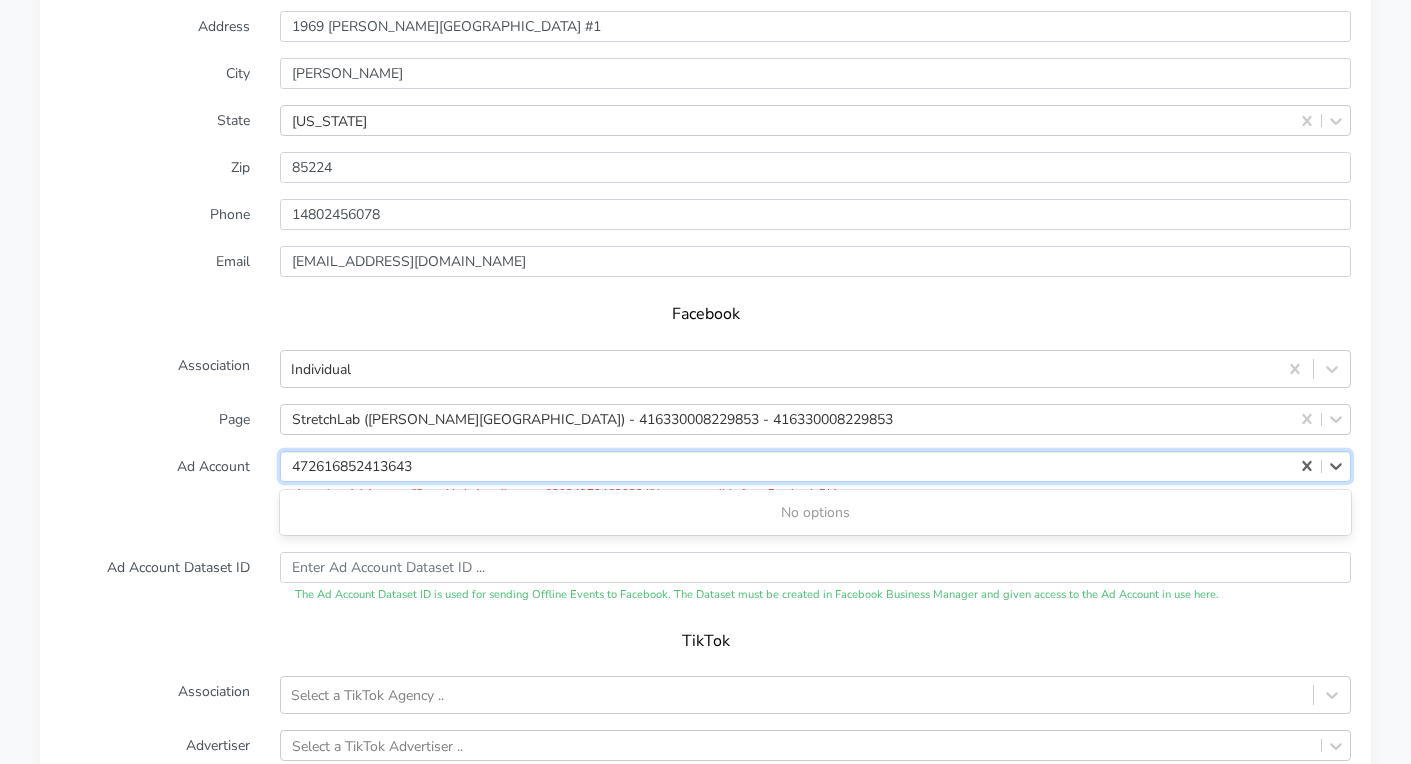 type on "472616852413643" 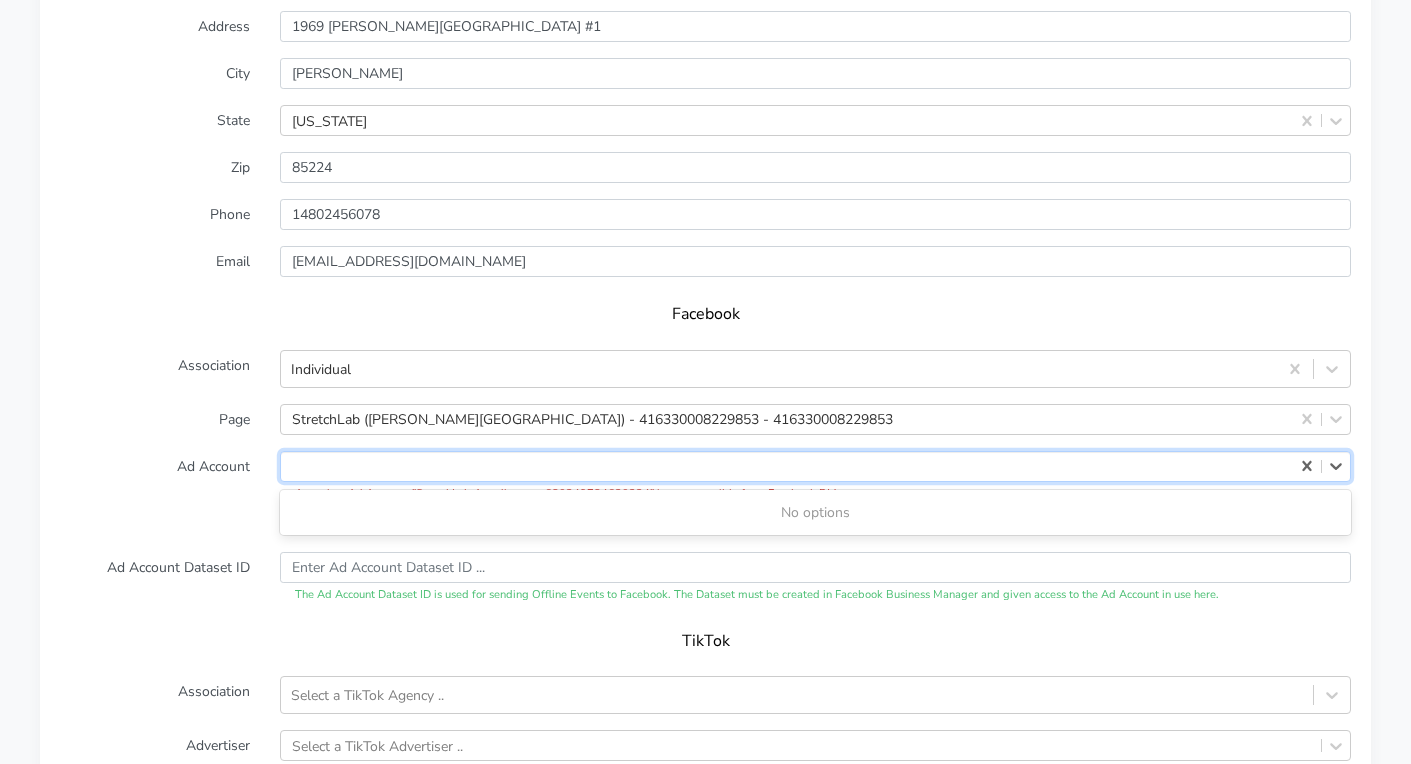 click on "Facebook" at bounding box center (705, 314) 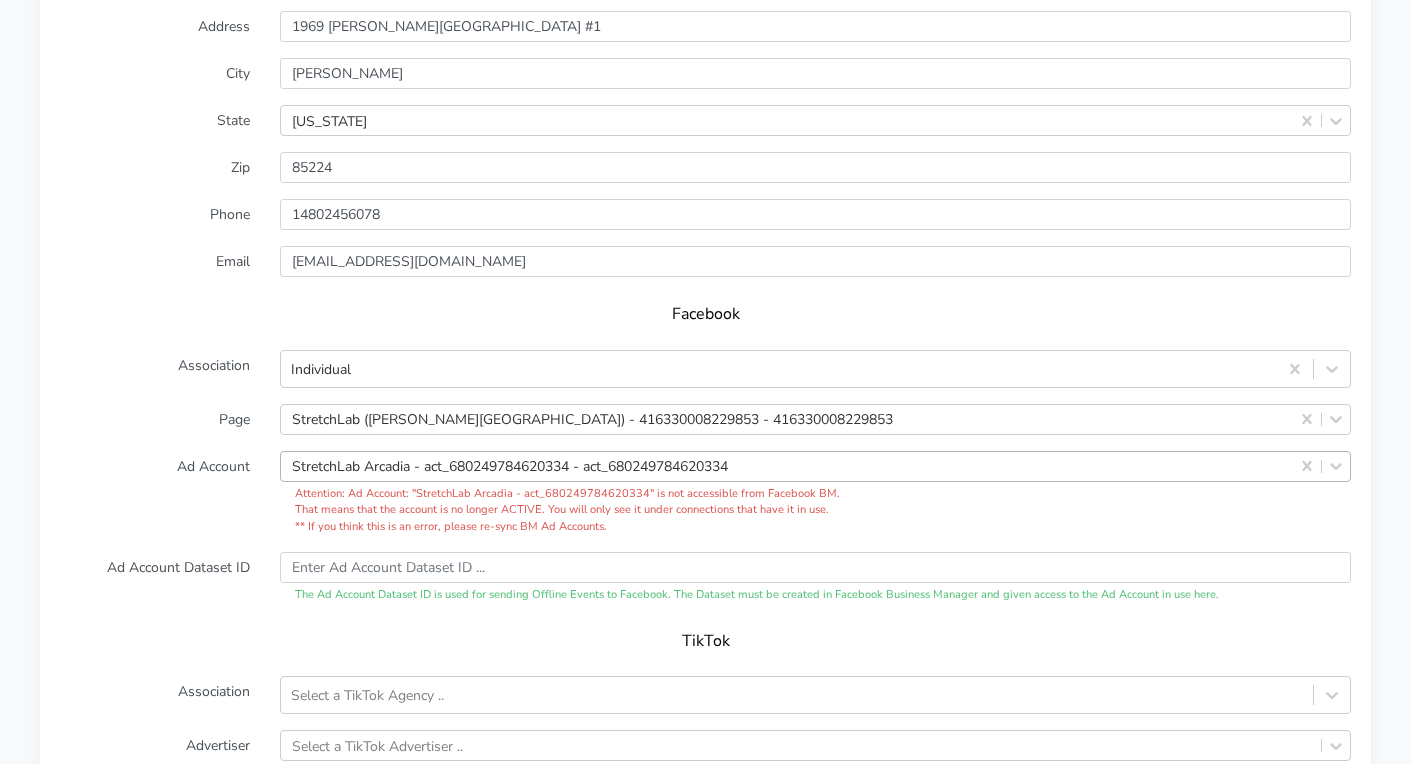 click on "StretchLab Arcadia - act_680249784620334 - act_680249784620334" at bounding box center (510, 466) 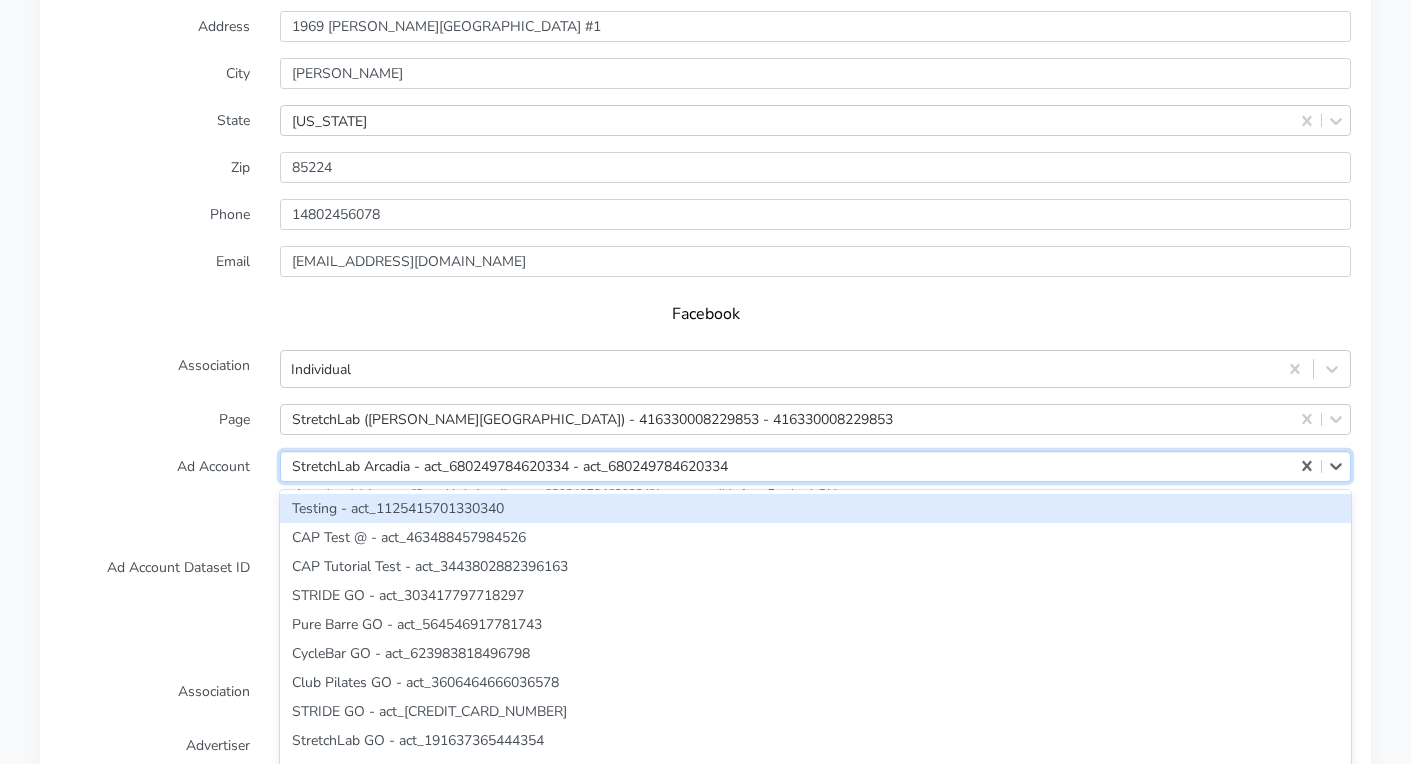 paste on "1725292141337851" 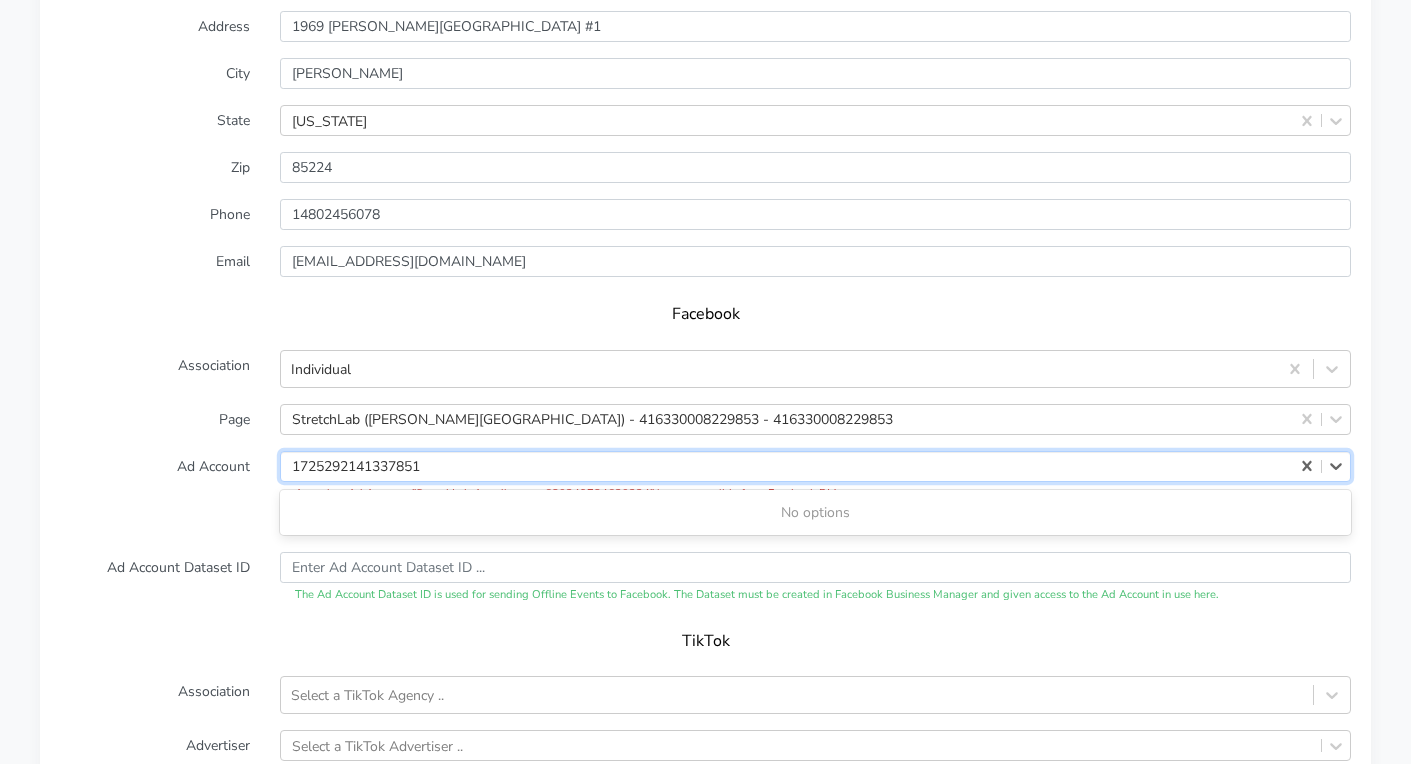 type on "1725292141337851" 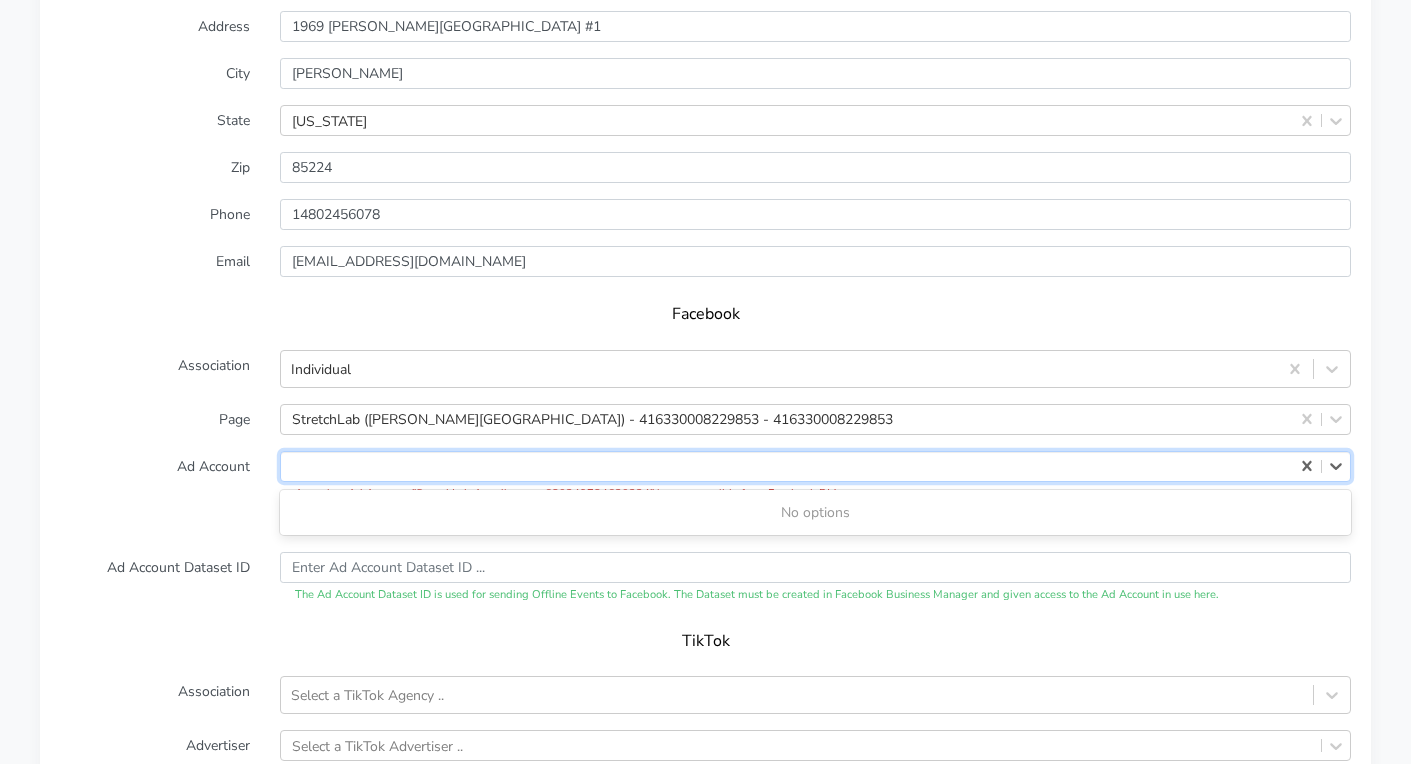 click on "XPO Admin Id stretchlab-chandler-north Name Chandler North Connection External ID 14580 Address 1969 West Ray Road #1 City Chandler State Arizona Zip Phone Email chandlernorth@stretchlab.com  Facebook Association Individual Page StretchLab (Chandler North) - 416330008229853 - 416330008229853 Ad Account  0 results available for search term 1725292141337851. Use Up and Down to choose options, press Enter to select the currently focused option, press Escape to exit the menu, press Tab to select the option and exit the menu. 1725292141337851 No options Attention: Ad Account: " StretchLab Arcadia - act_680249784620334 " is not accessible from Facebook BM.  That means that the account is no longer ACTIVE. You will only see it under connections that have it in use. ** If you think this is an error, please re-sync BM Ad Accounts. Ad Account Dataset ID TikTok Association Select a TikTok Agency .. Advertiser Select a TikTok Advertiser .. Settings ClubReady Integration Cancel Save" at bounding box center (705, 390) 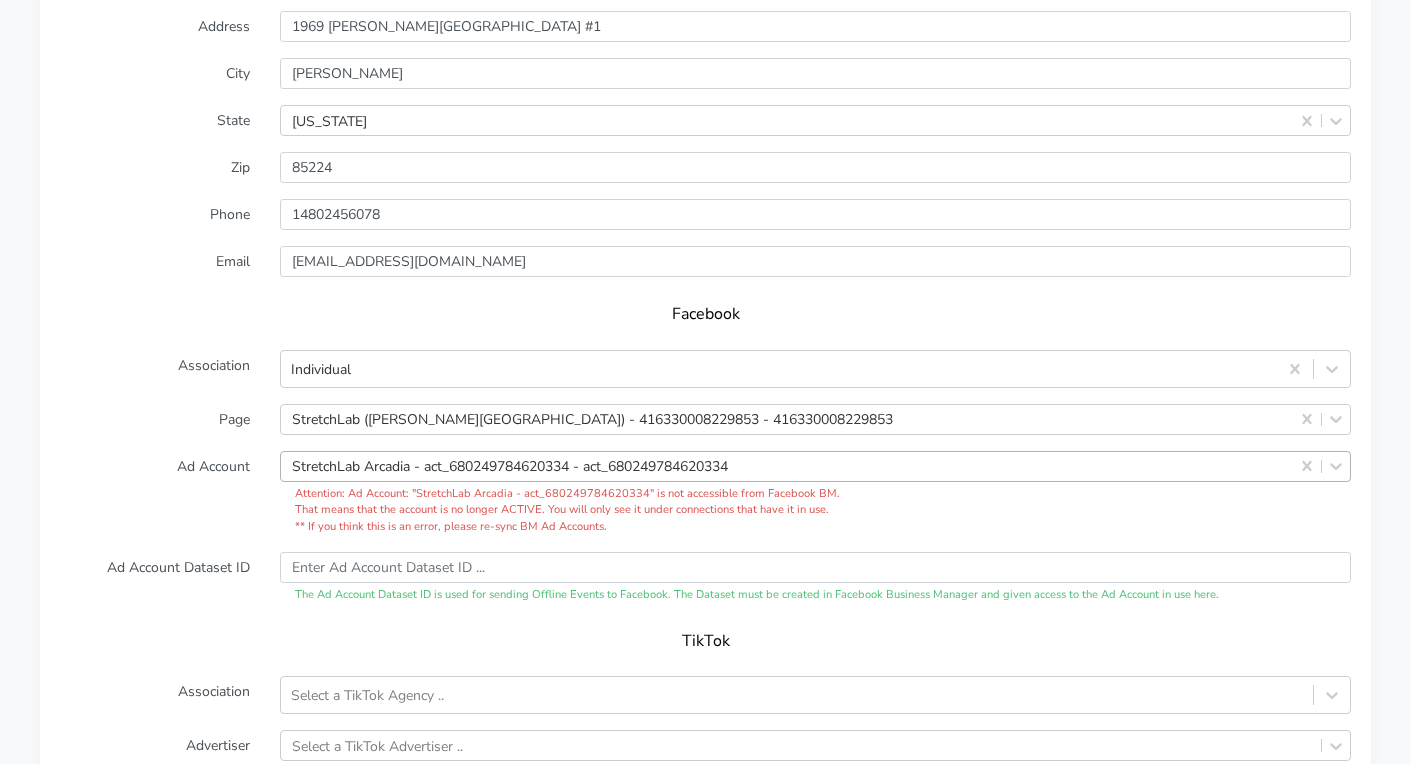 click on "StretchLab Arcadia - act_680249784620334 - act_680249784620334" at bounding box center [510, 466] 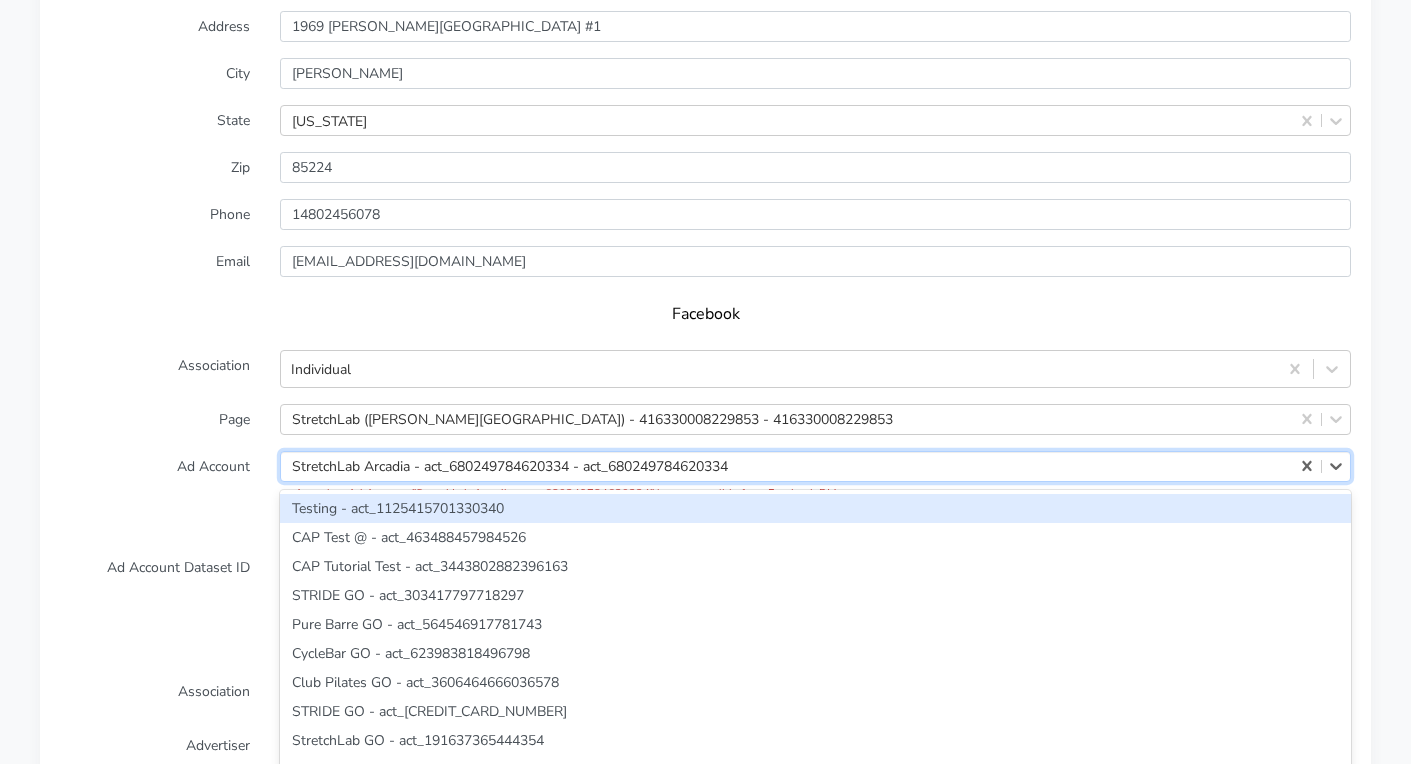 paste on "1370010190929279" 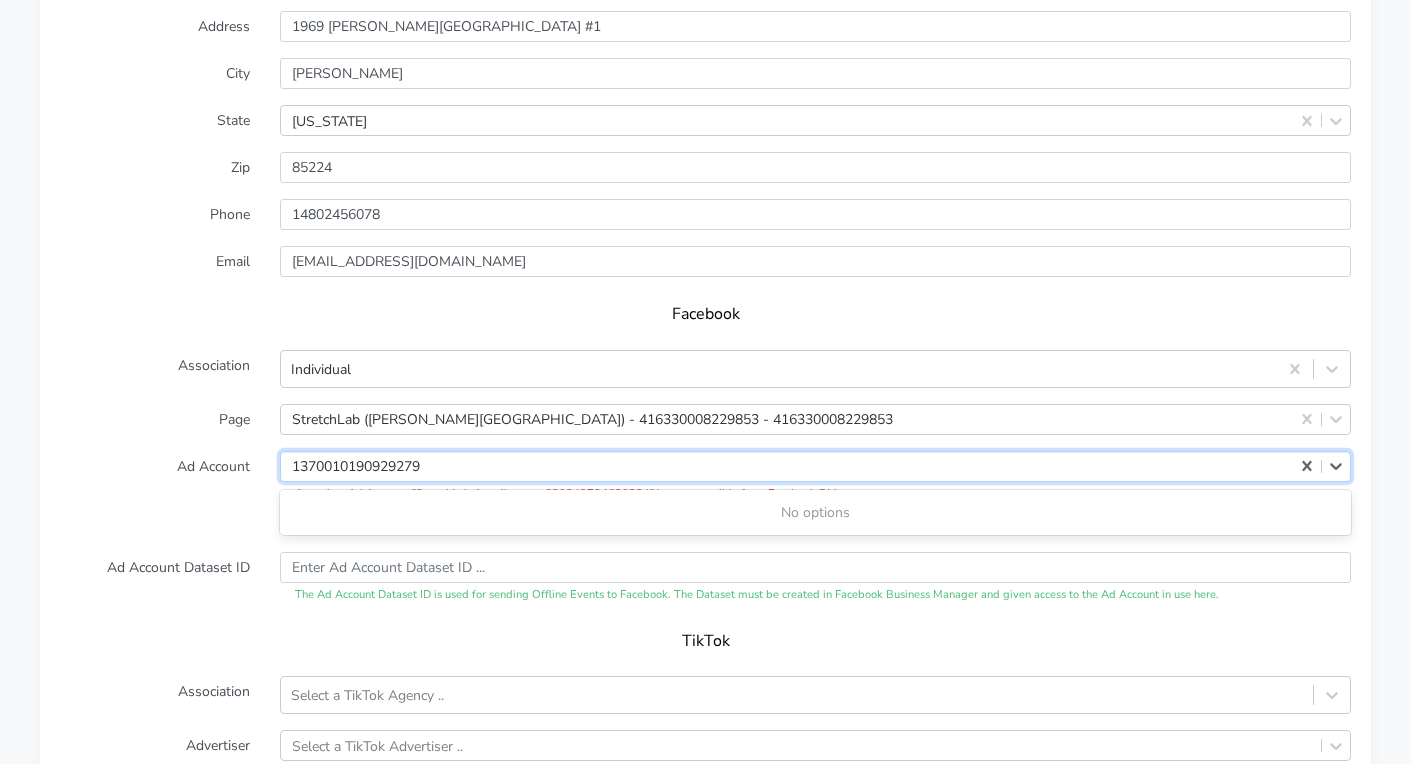 type on "1370010190929279" 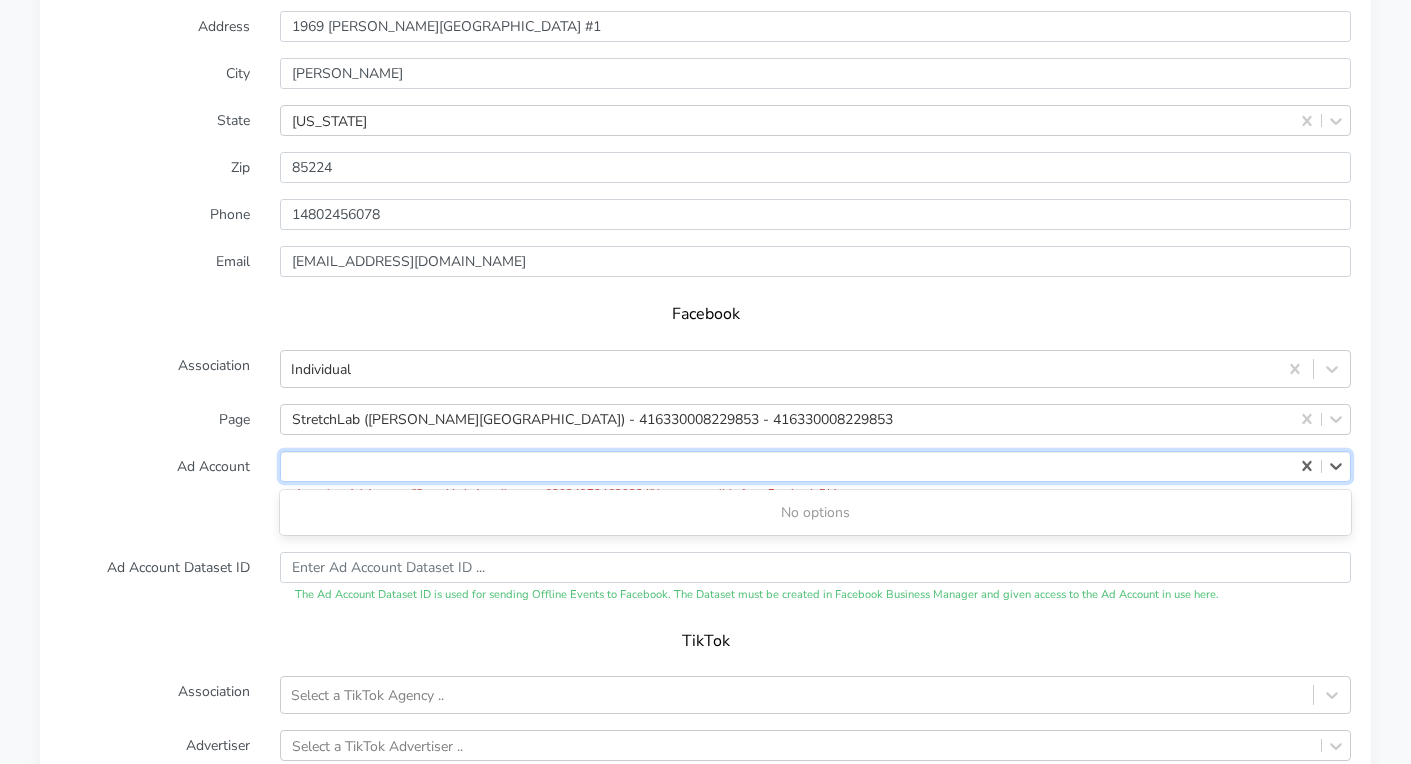 click on "Ad Account" at bounding box center (155, 493) 